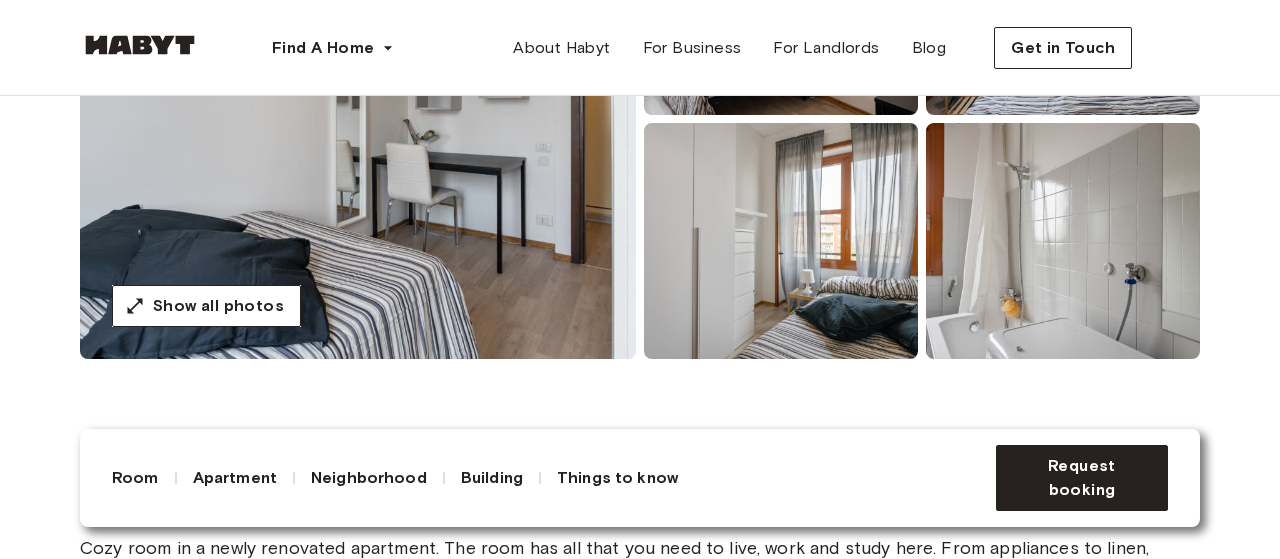 click at bounding box center (358, 119) 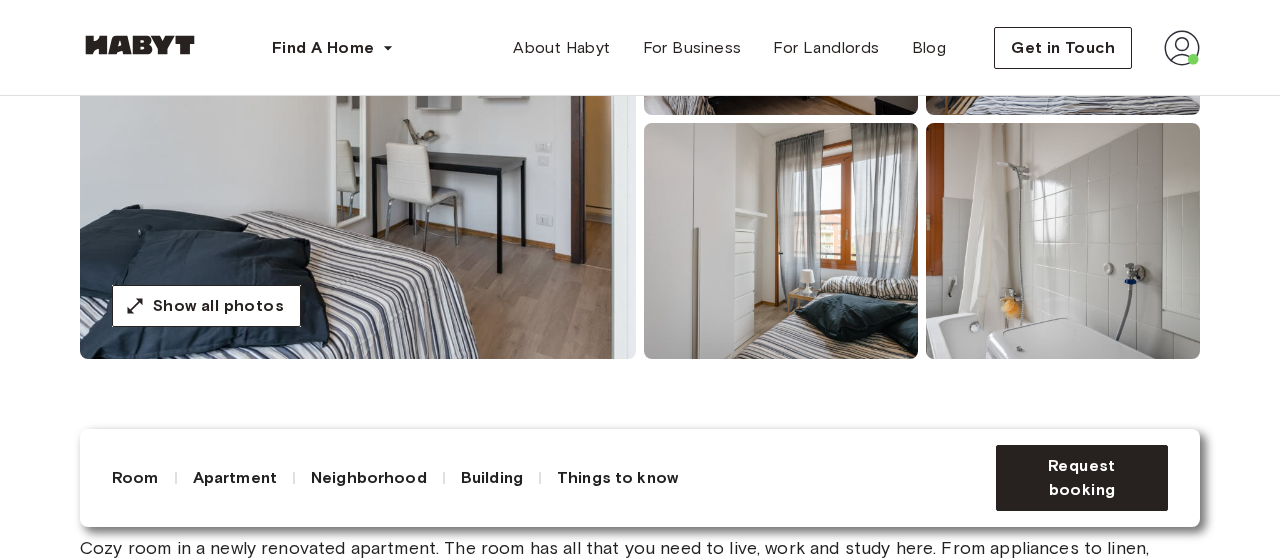 scroll, scrollTop: 383, scrollLeft: 0, axis: vertical 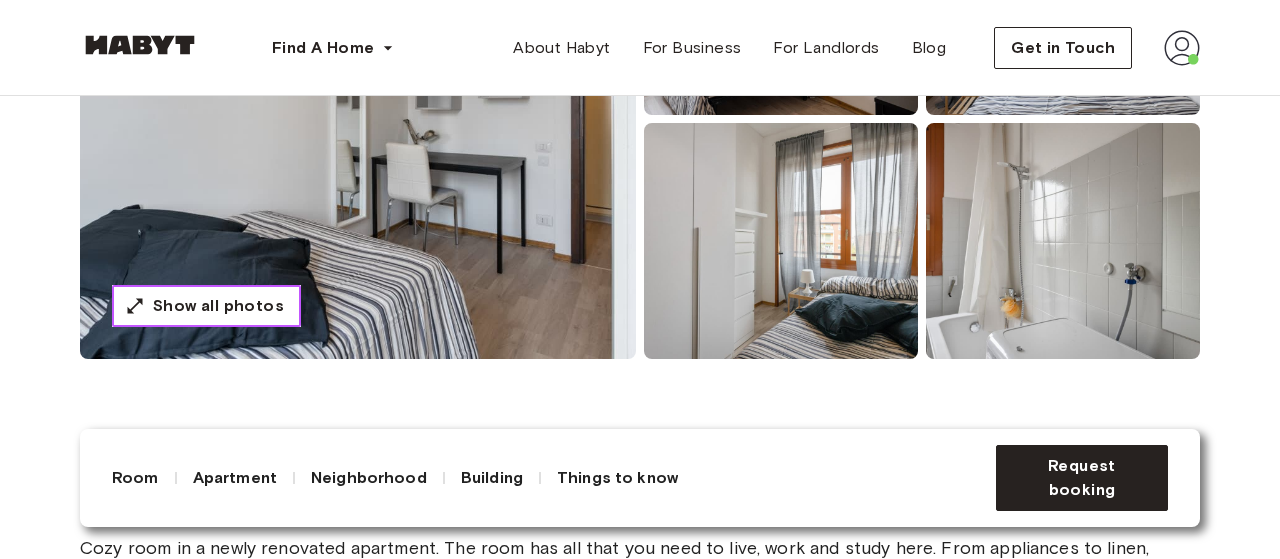 click on "Show all photos" at bounding box center [218, 306] 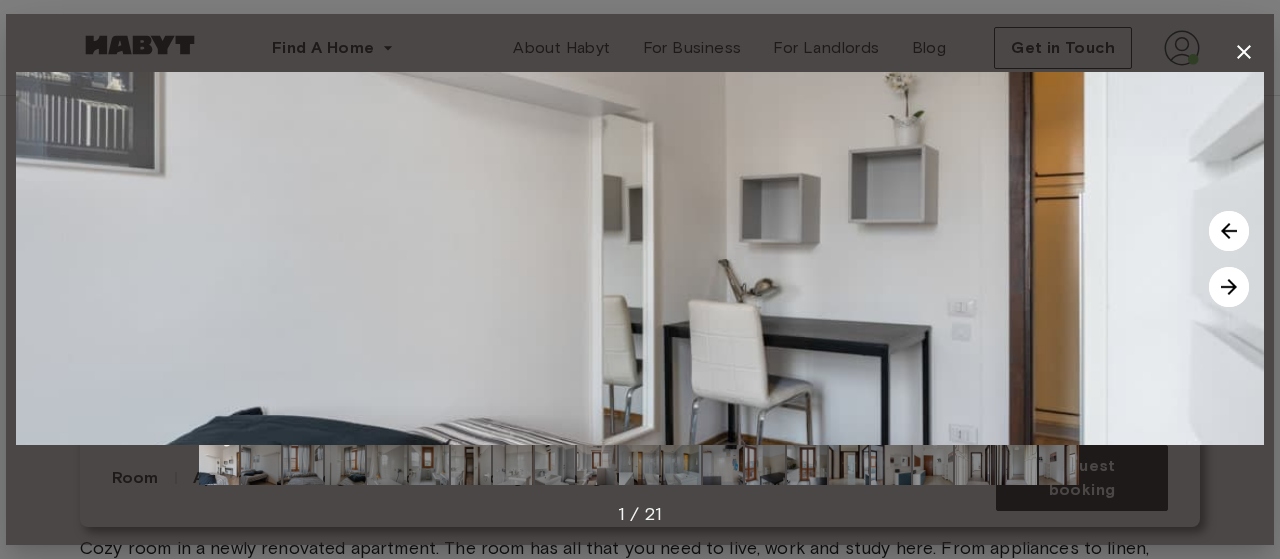 click at bounding box center [1229, 287] 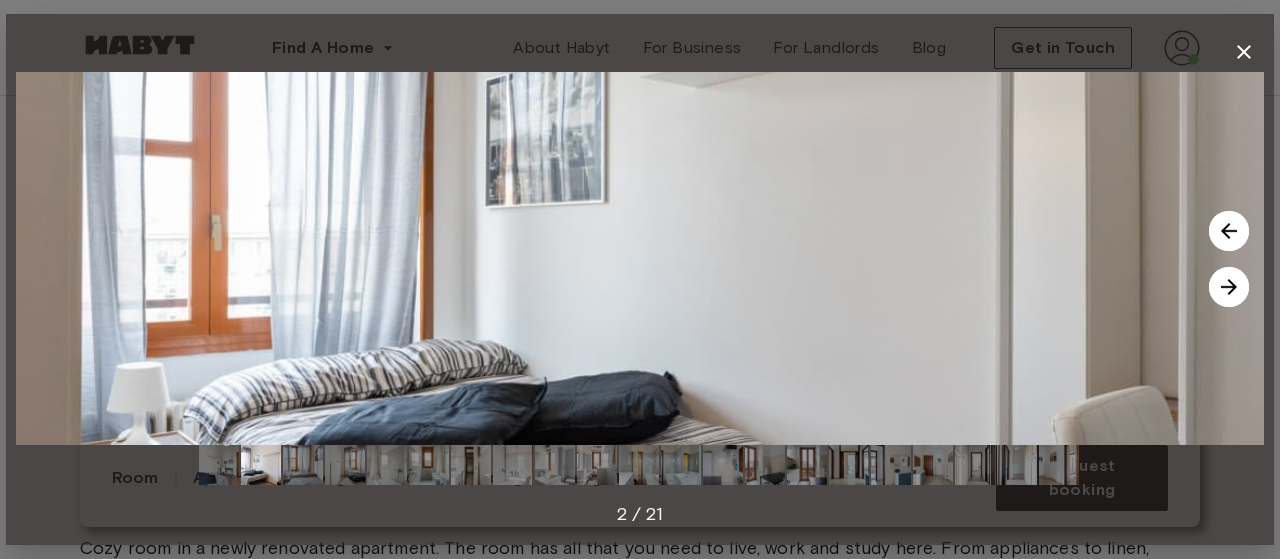click at bounding box center [1229, 287] 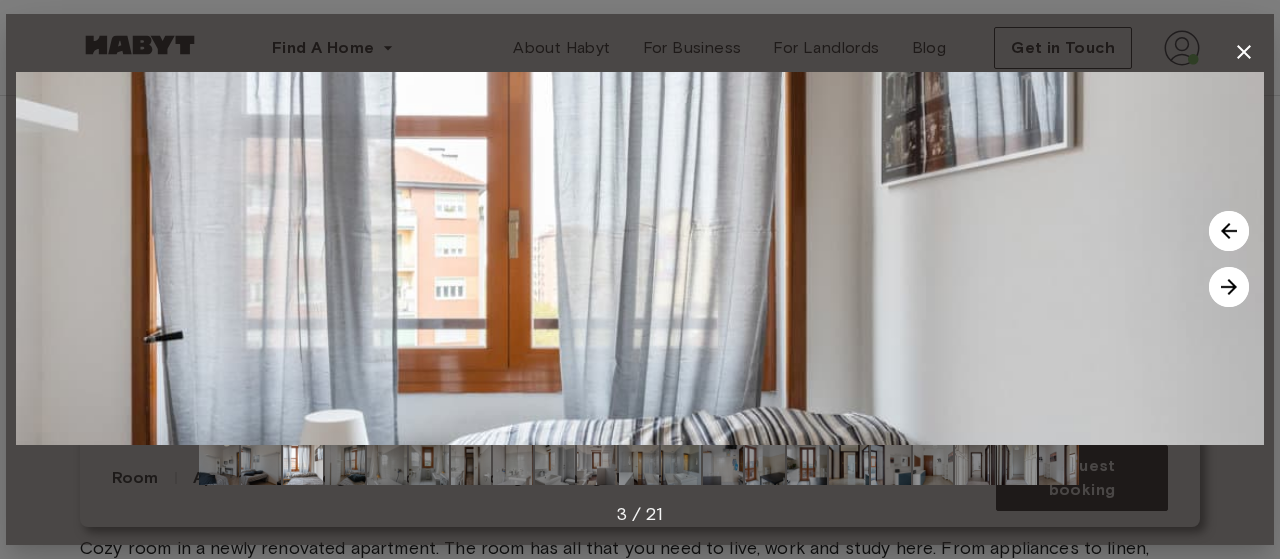 drag, startPoint x: 1243, startPoint y: 295, endPoint x: 971, endPoint y: 276, distance: 272.66278 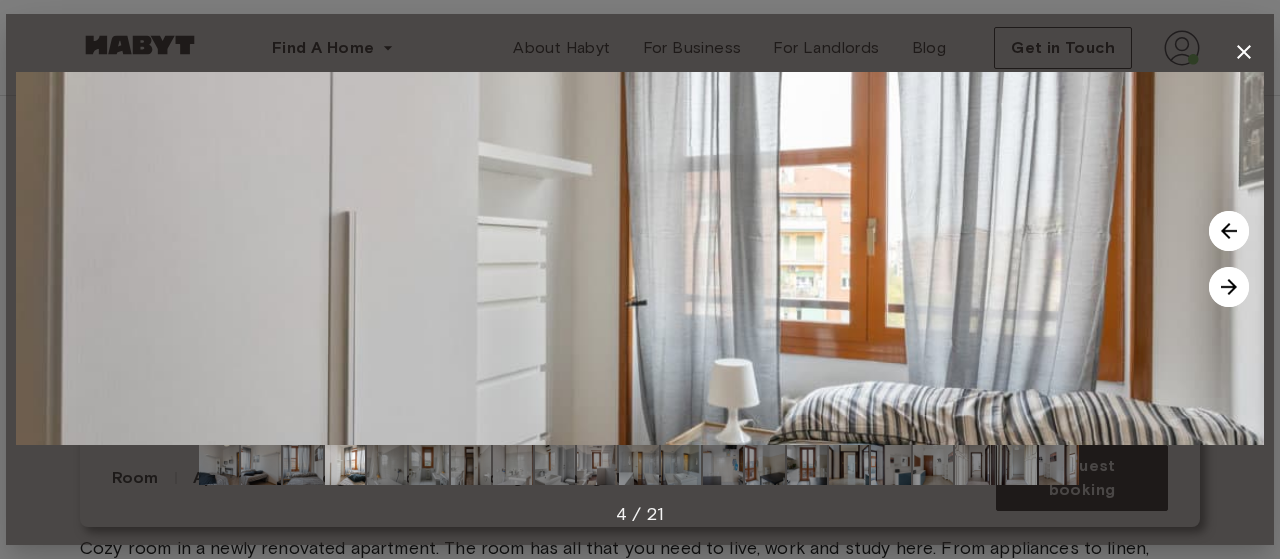 click at bounding box center [1229, 287] 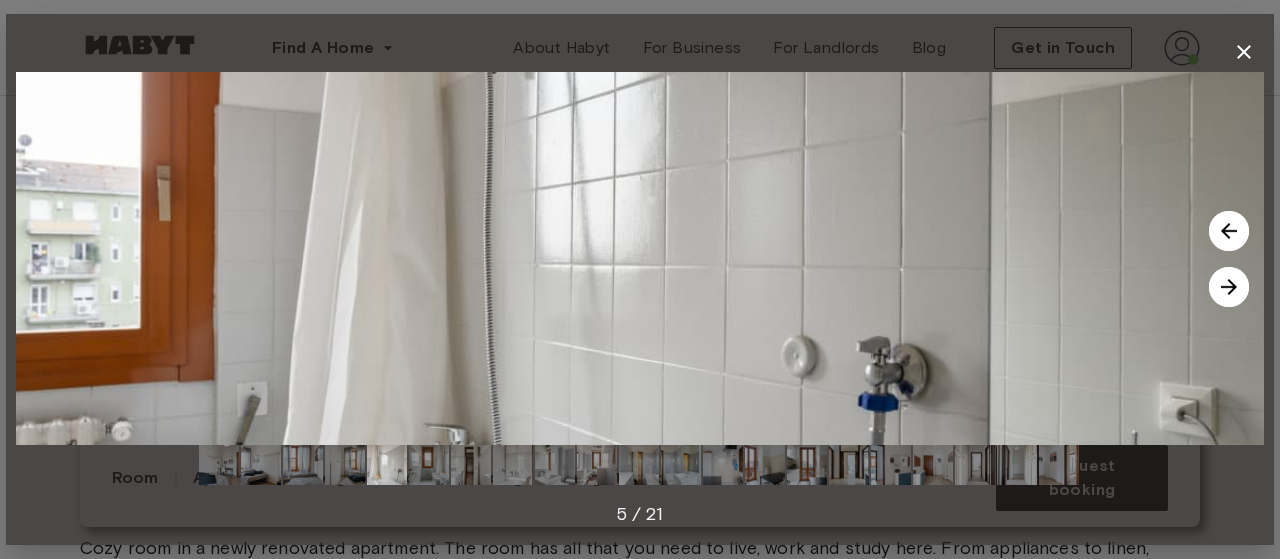 click at bounding box center [1229, 287] 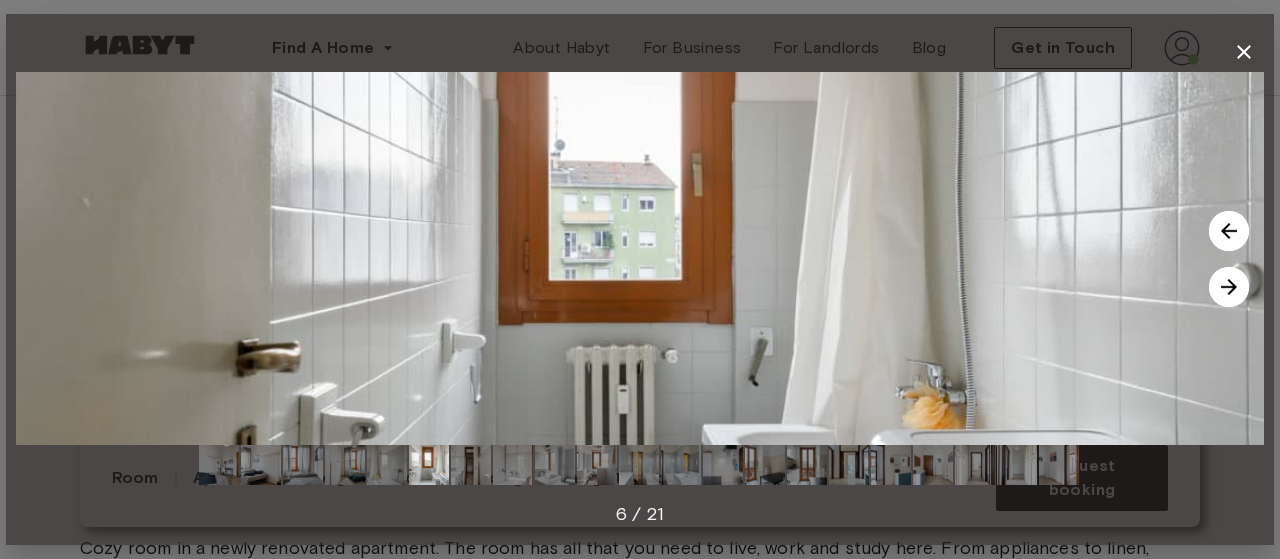 click at bounding box center (1229, 287) 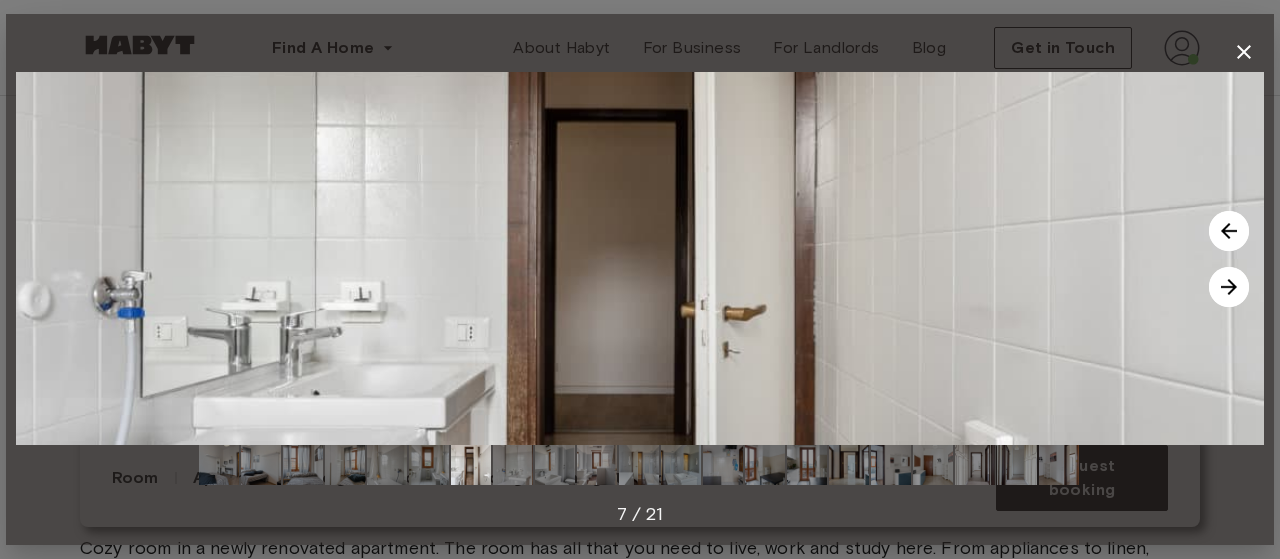 click at bounding box center [640, 258] 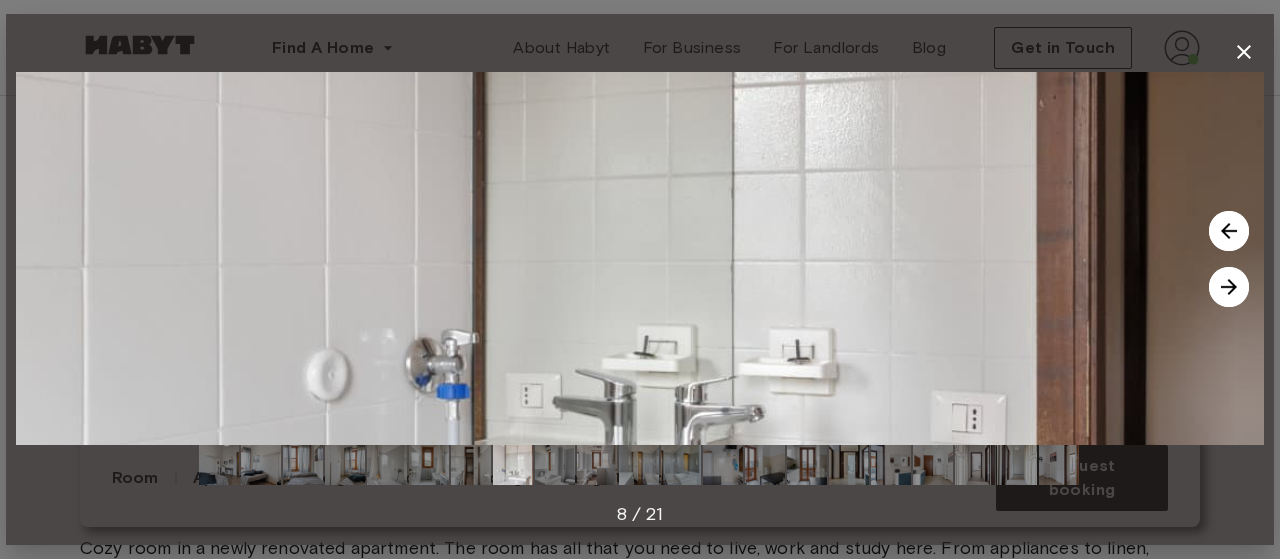 click at bounding box center [1229, 287] 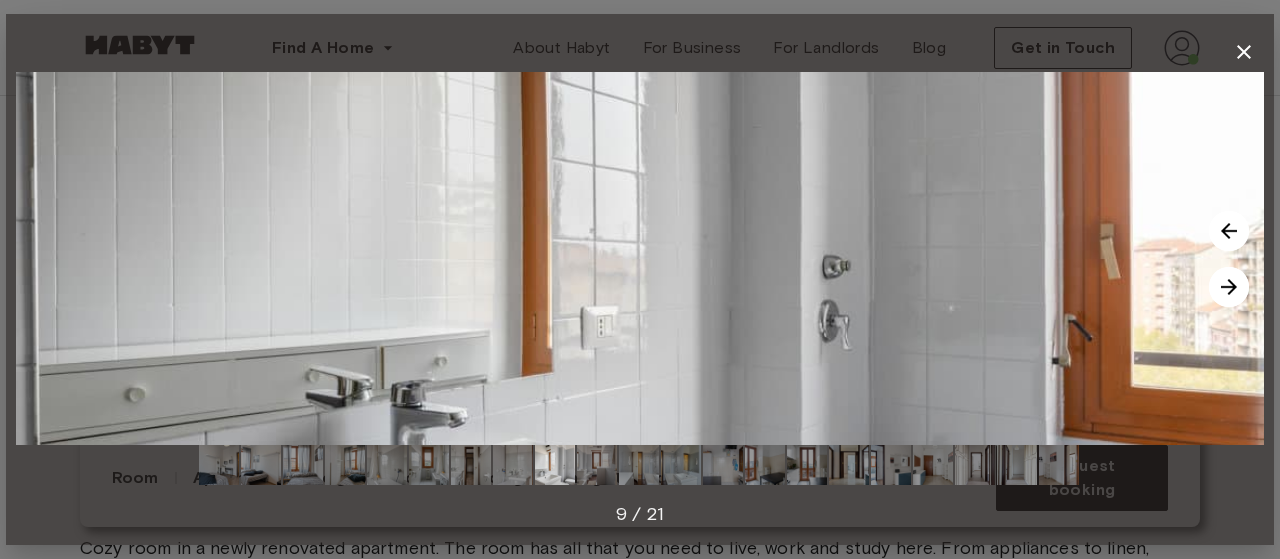 click at bounding box center (1229, 287) 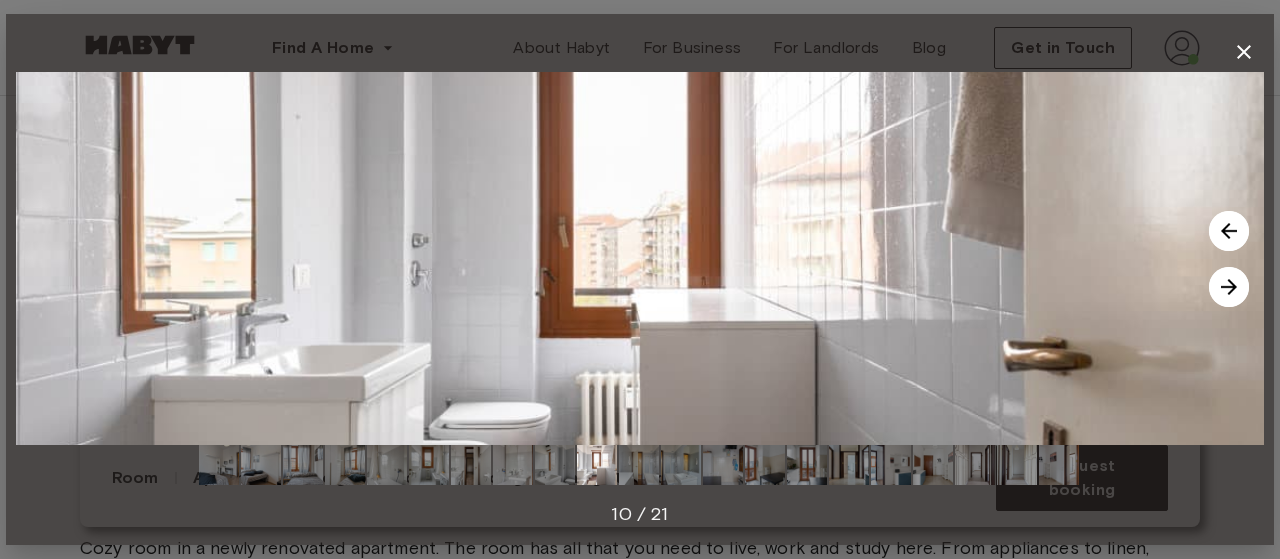 click at bounding box center [1229, 287] 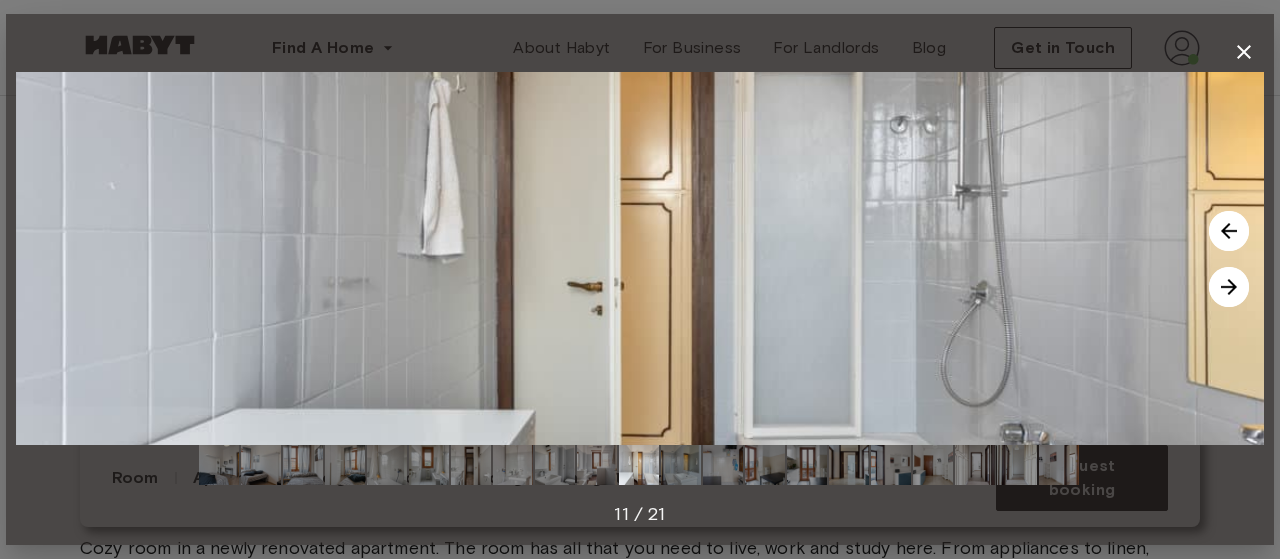 click at bounding box center (1229, 287) 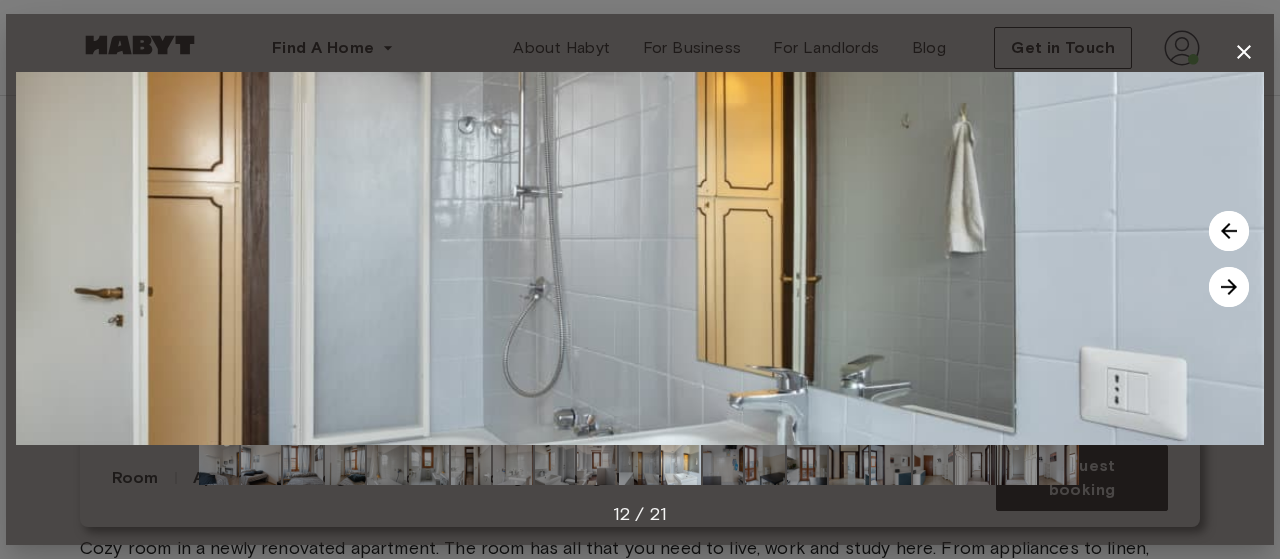 click at bounding box center [1229, 287] 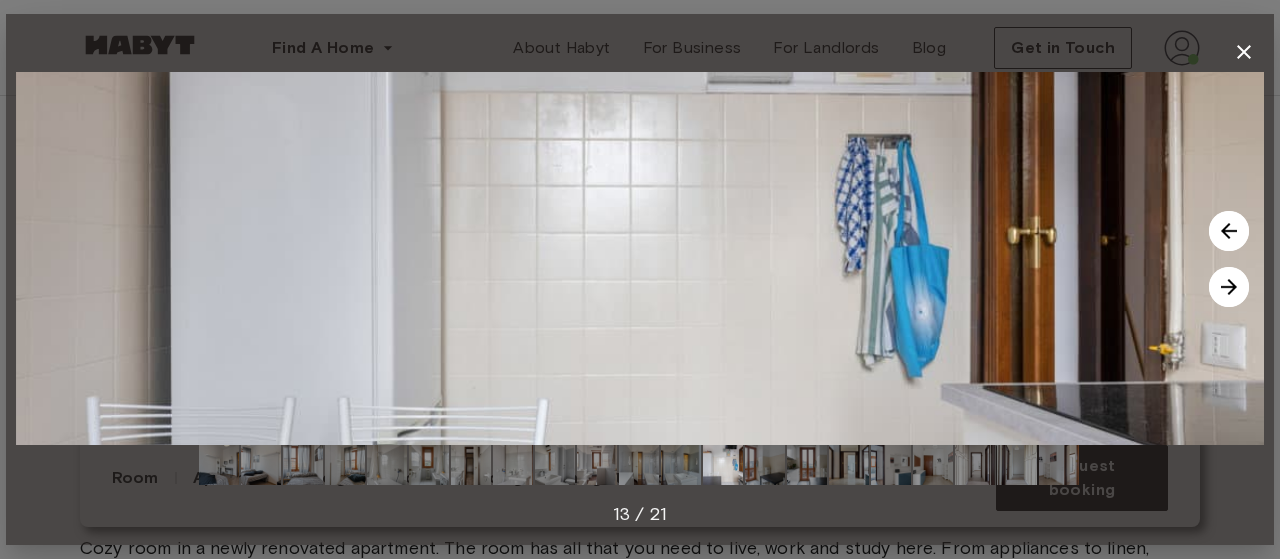 click at bounding box center [1229, 287] 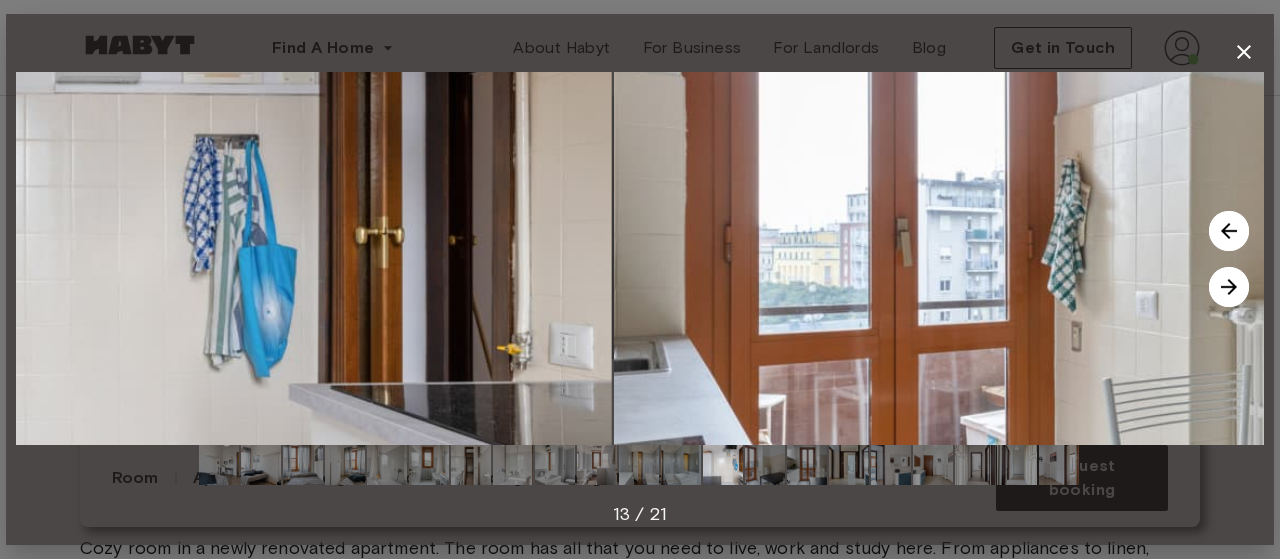 click at bounding box center [1229, 287] 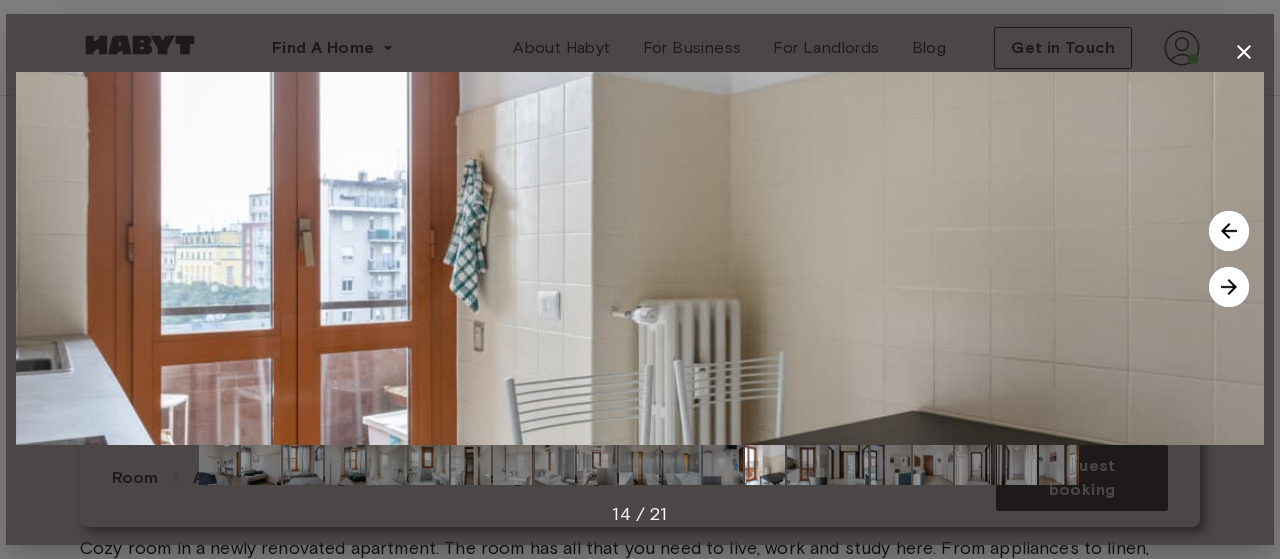 click at bounding box center (1229, 287) 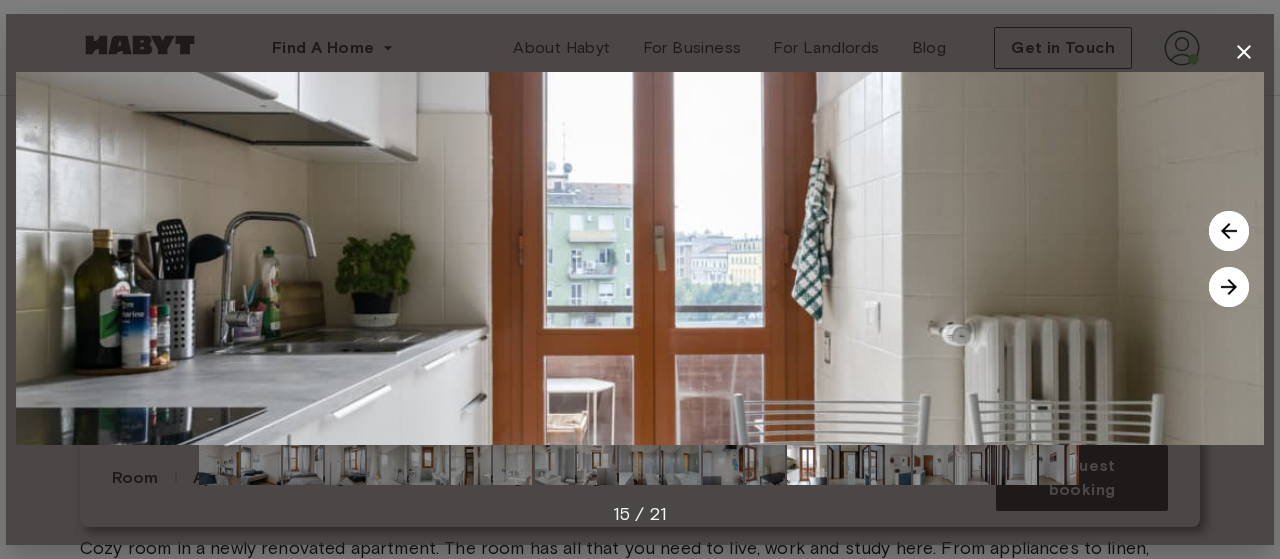 click at bounding box center (1229, 287) 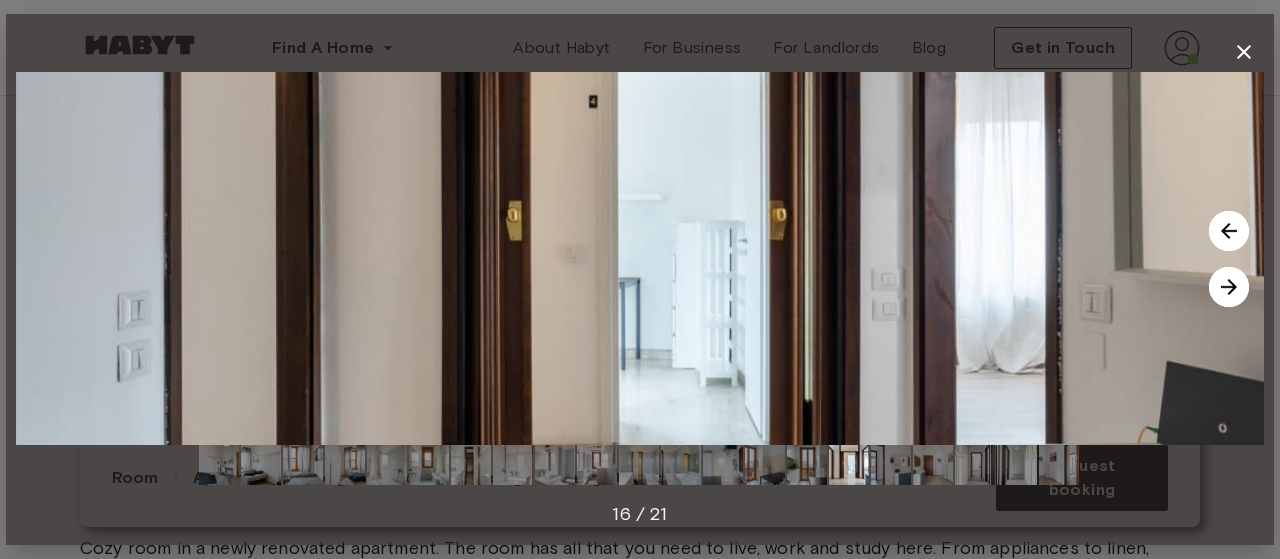 click at bounding box center [1229, 287] 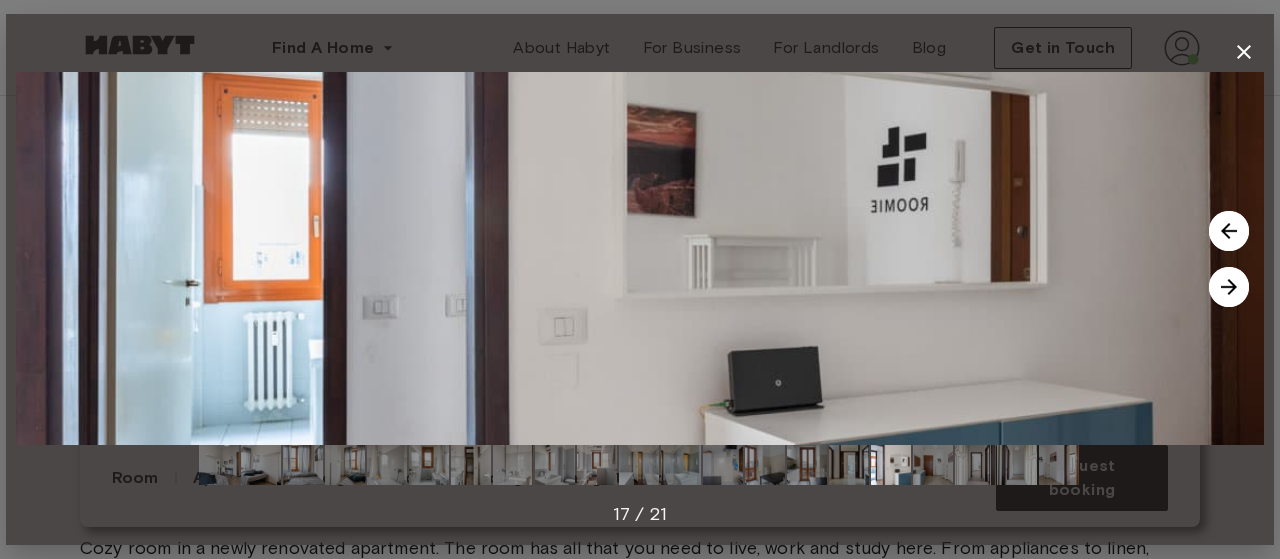 click at bounding box center [1229, 287] 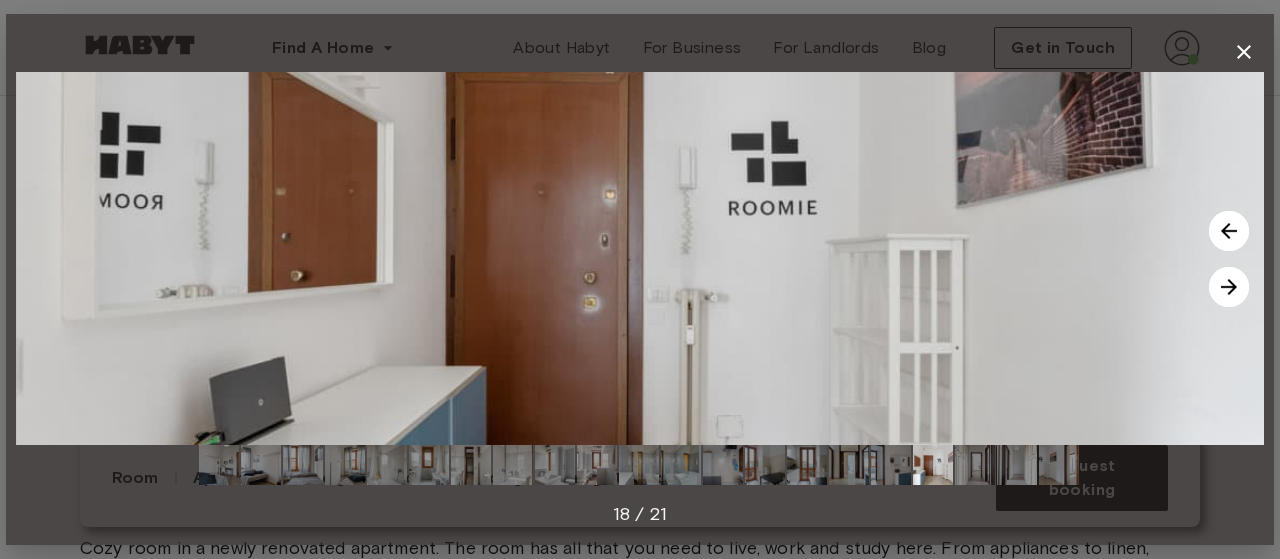 click at bounding box center [1229, 287] 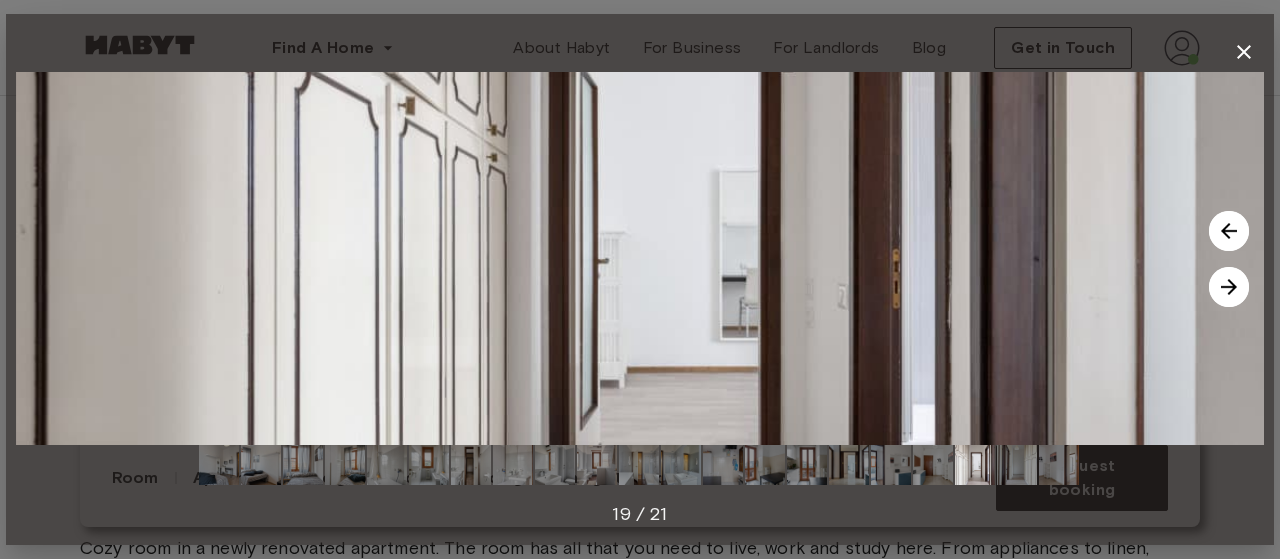click at bounding box center [1229, 287] 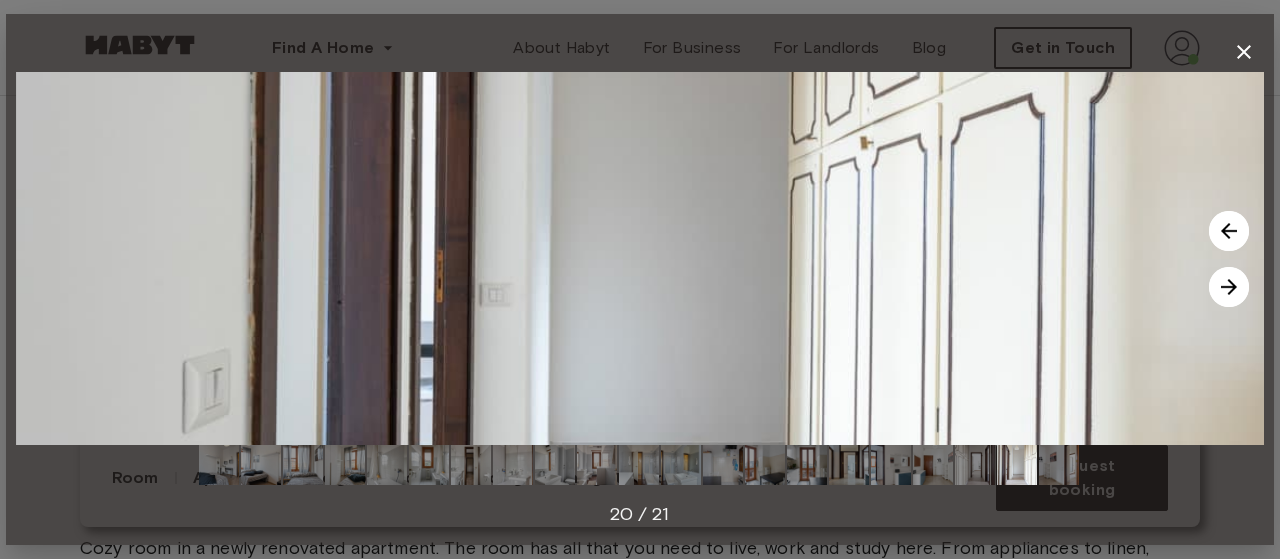 drag, startPoint x: 1239, startPoint y: 52, endPoint x: 1057, endPoint y: 65, distance: 182.4637 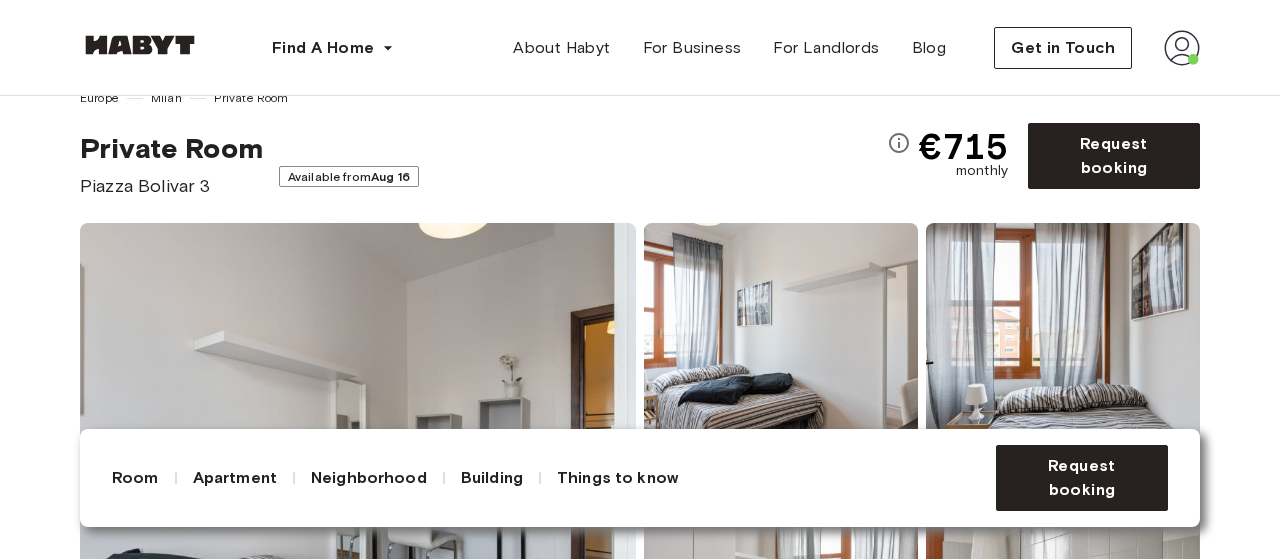 scroll, scrollTop: 0, scrollLeft: 0, axis: both 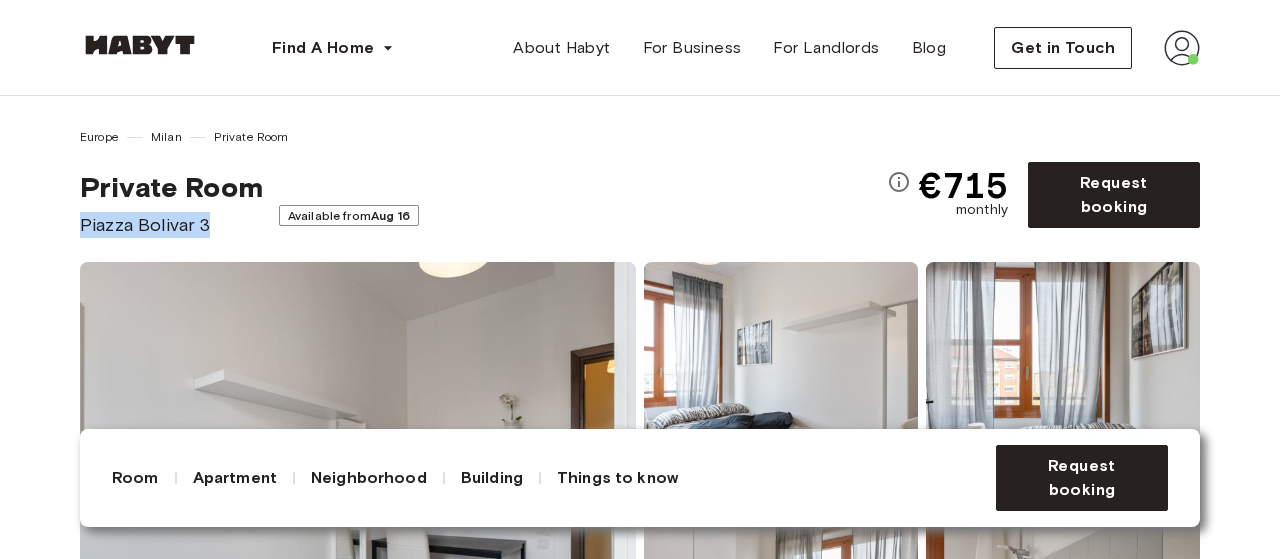 drag, startPoint x: 220, startPoint y: 230, endPoint x: 69, endPoint y: 235, distance: 151.08276 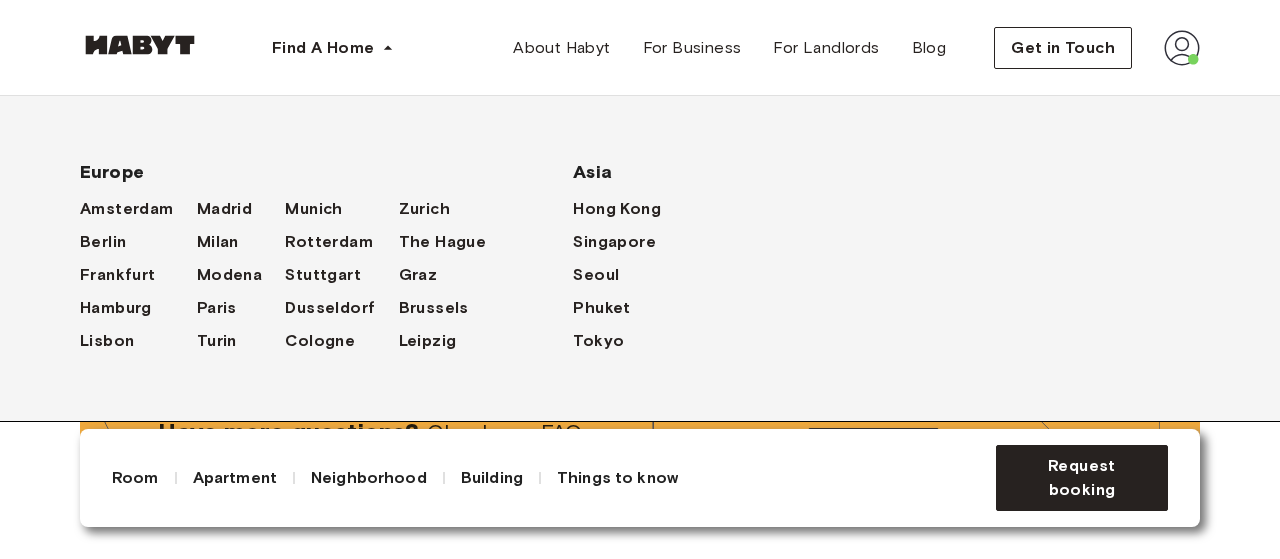 scroll, scrollTop: 3000, scrollLeft: 0, axis: vertical 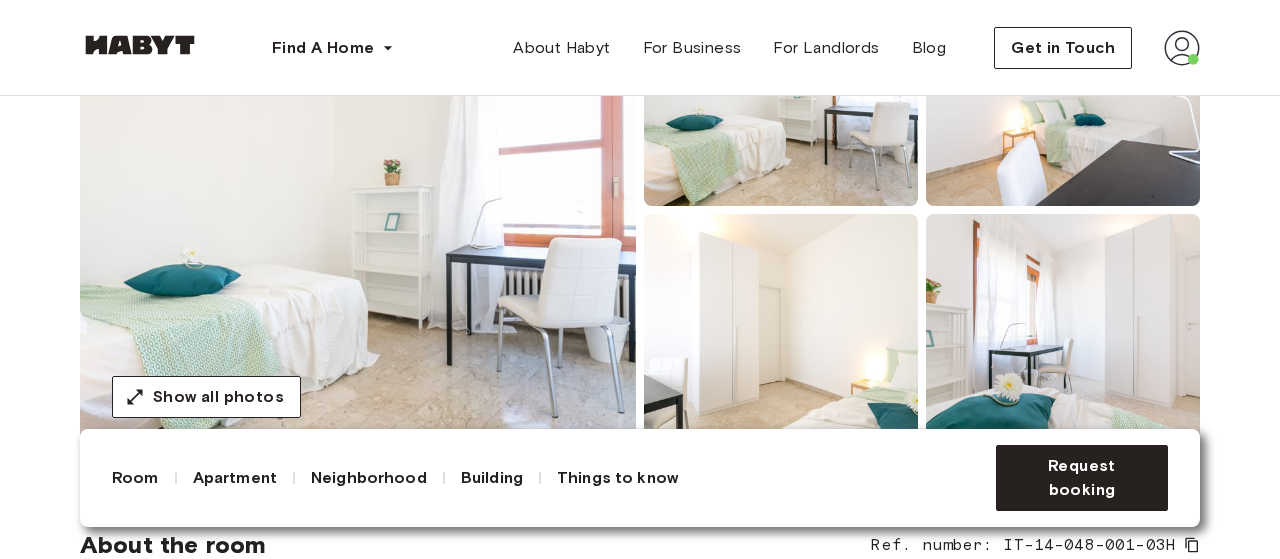 click at bounding box center (358, 210) 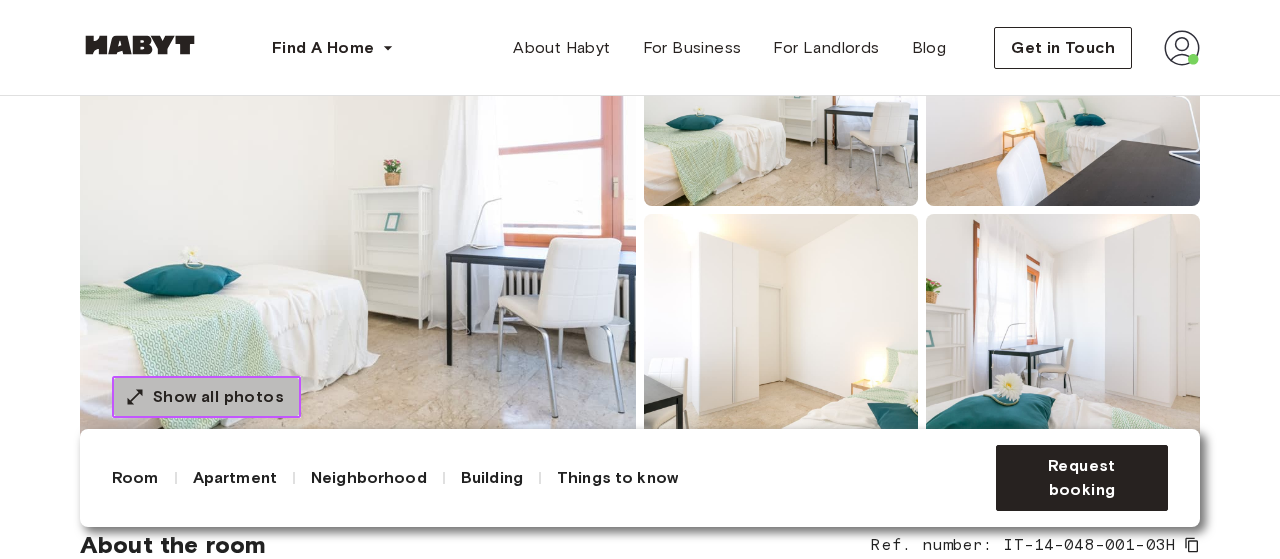click on "Show all photos" at bounding box center (218, 397) 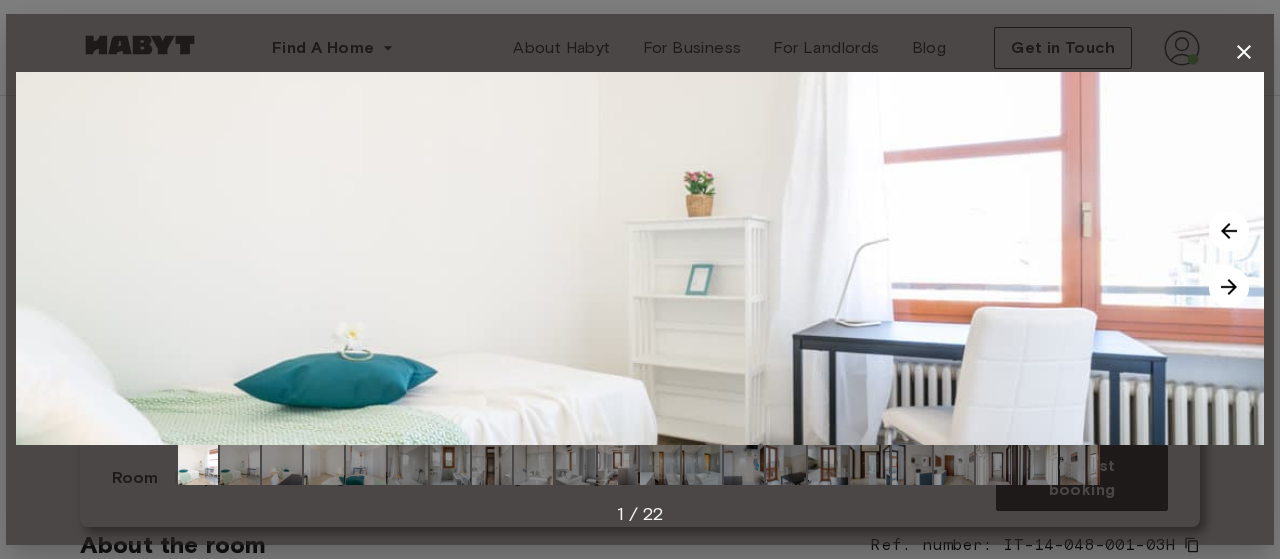 click at bounding box center [1229, 287] 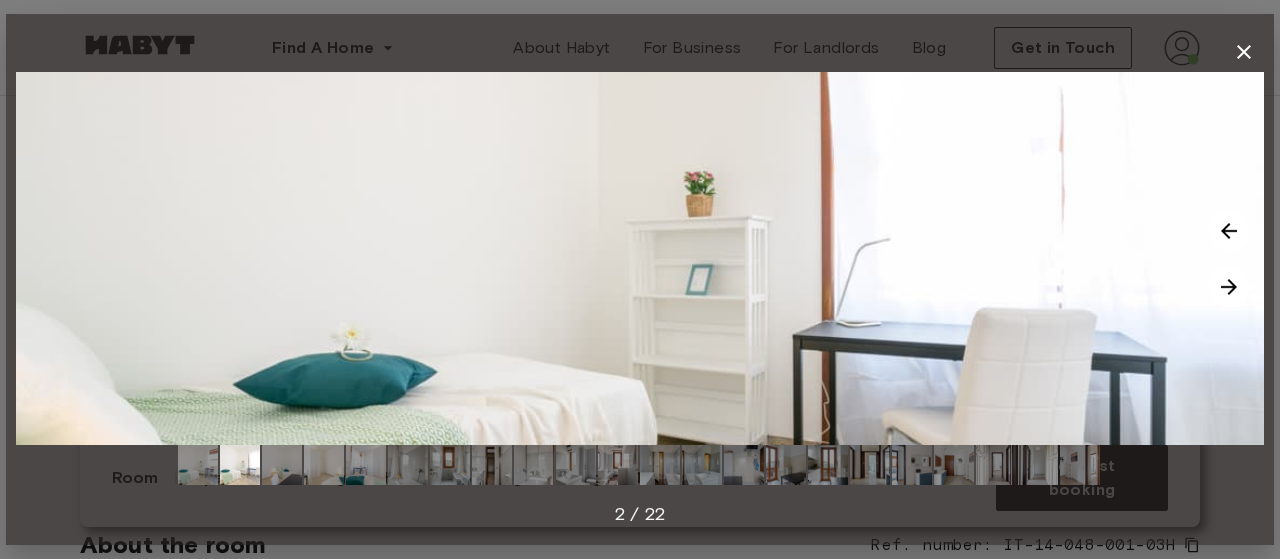 click at bounding box center (1229, 287) 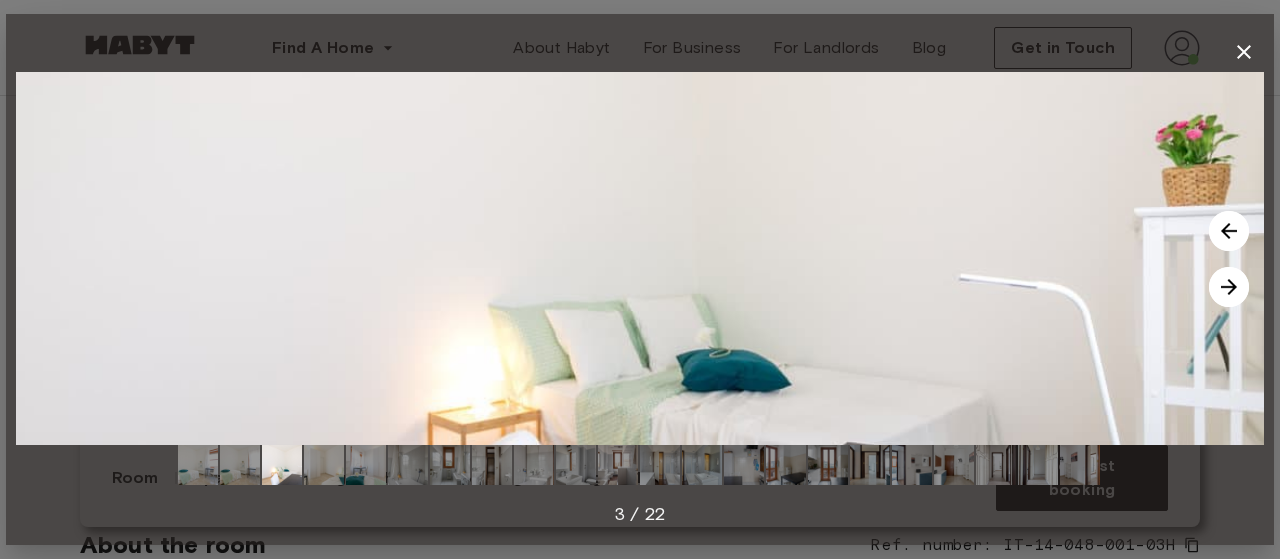 click at bounding box center (1229, 287) 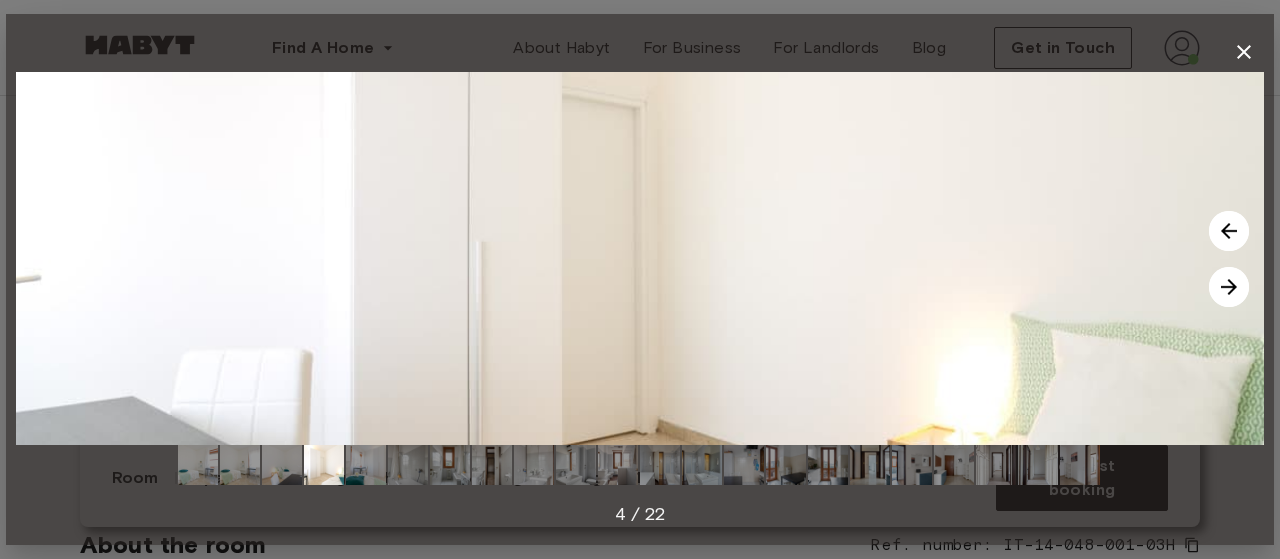 click at bounding box center (1229, 231) 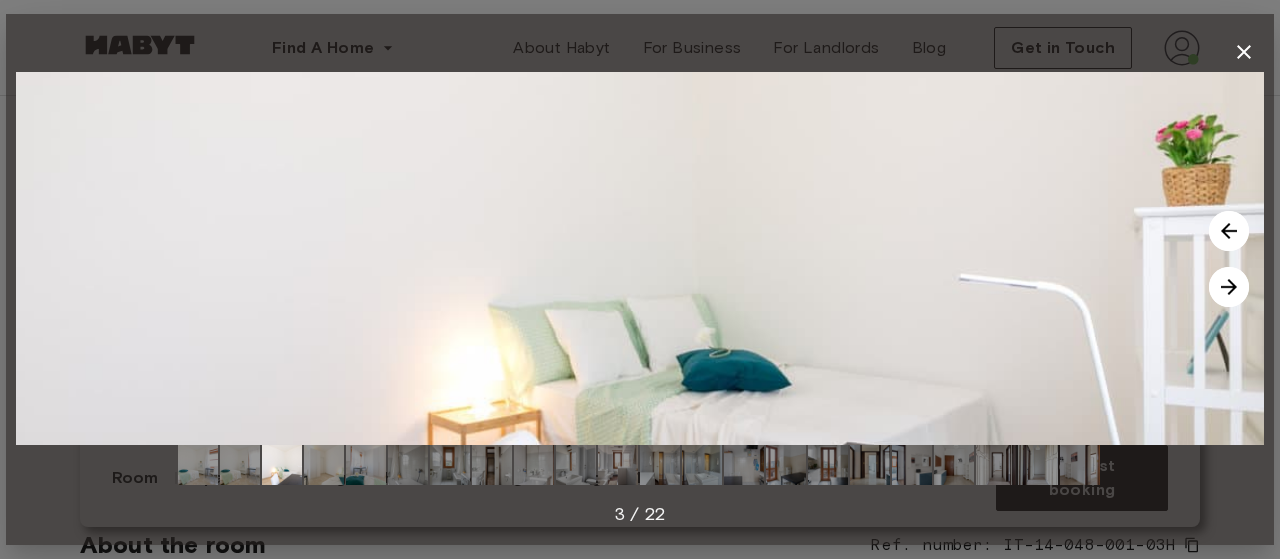 click at bounding box center (1229, 287) 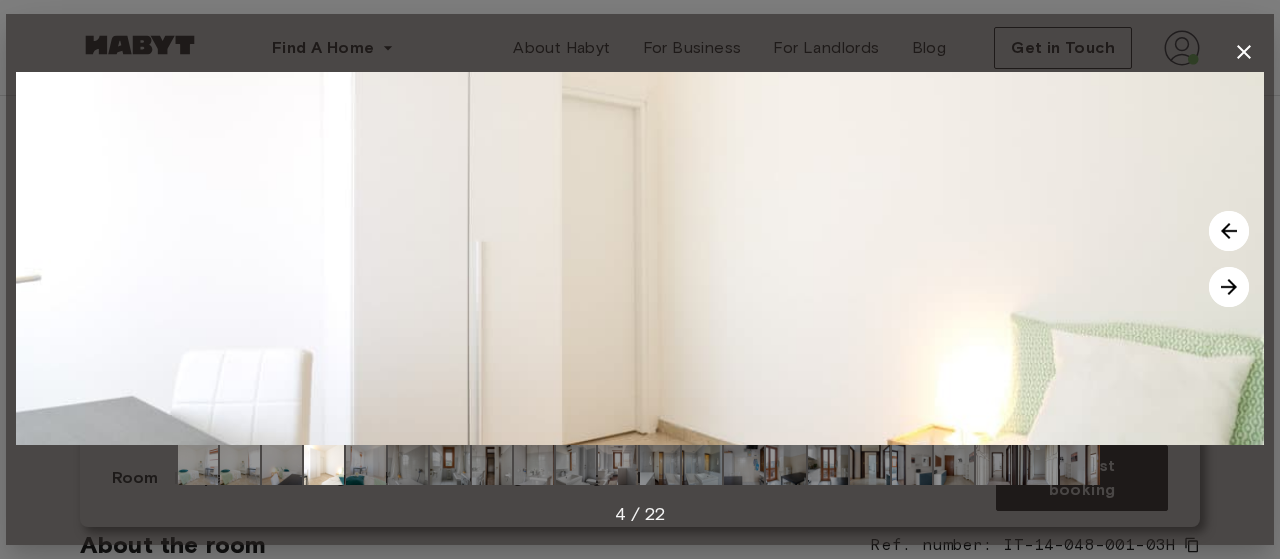 click at bounding box center [1229, 287] 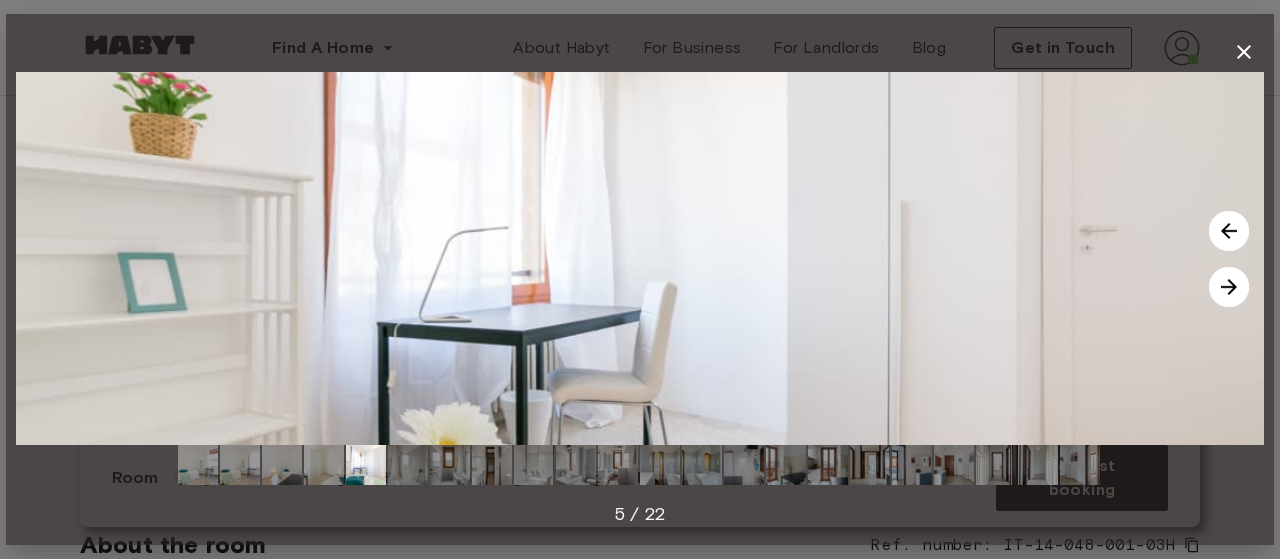 click at bounding box center (1229, 287) 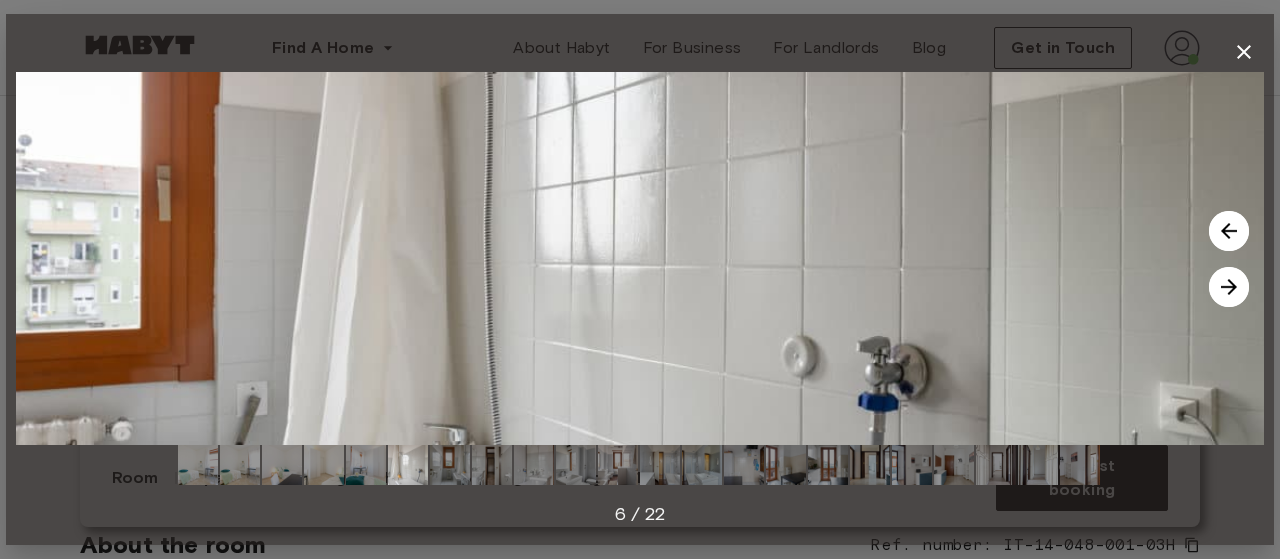 drag, startPoint x: 626, startPoint y: 203, endPoint x: 1238, endPoint y: 50, distance: 630.83514 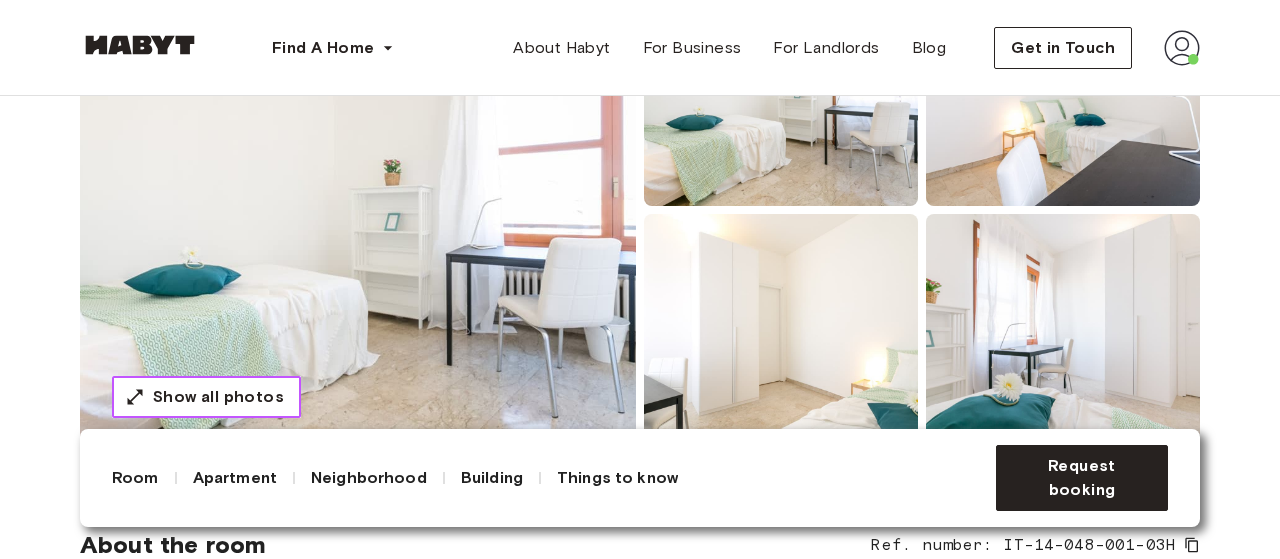 scroll, scrollTop: 0, scrollLeft: 0, axis: both 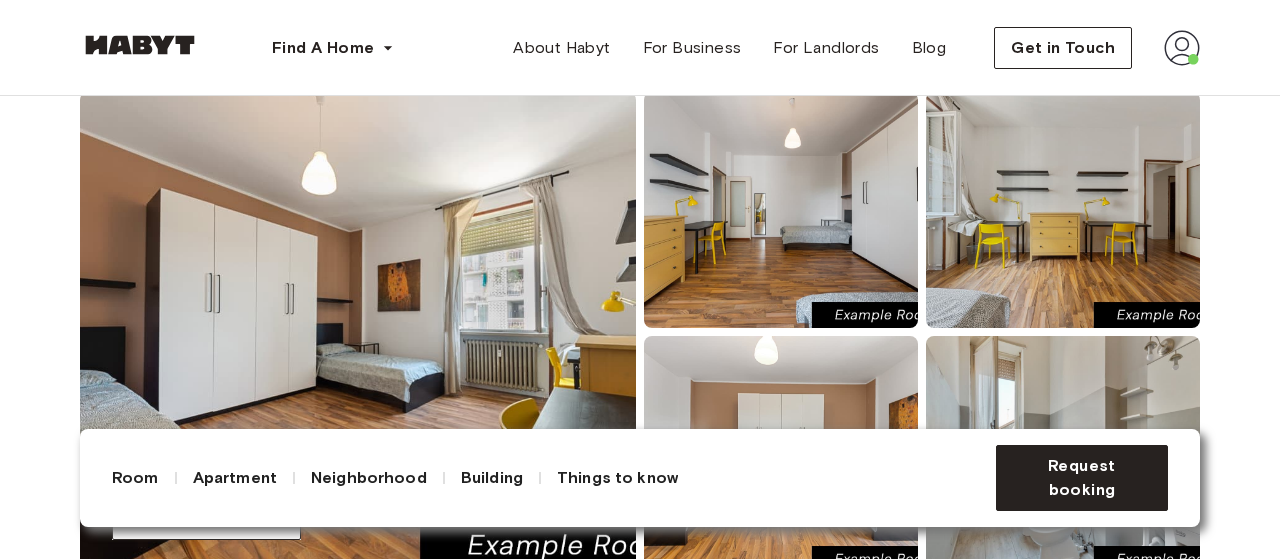 click at bounding box center (358, 332) 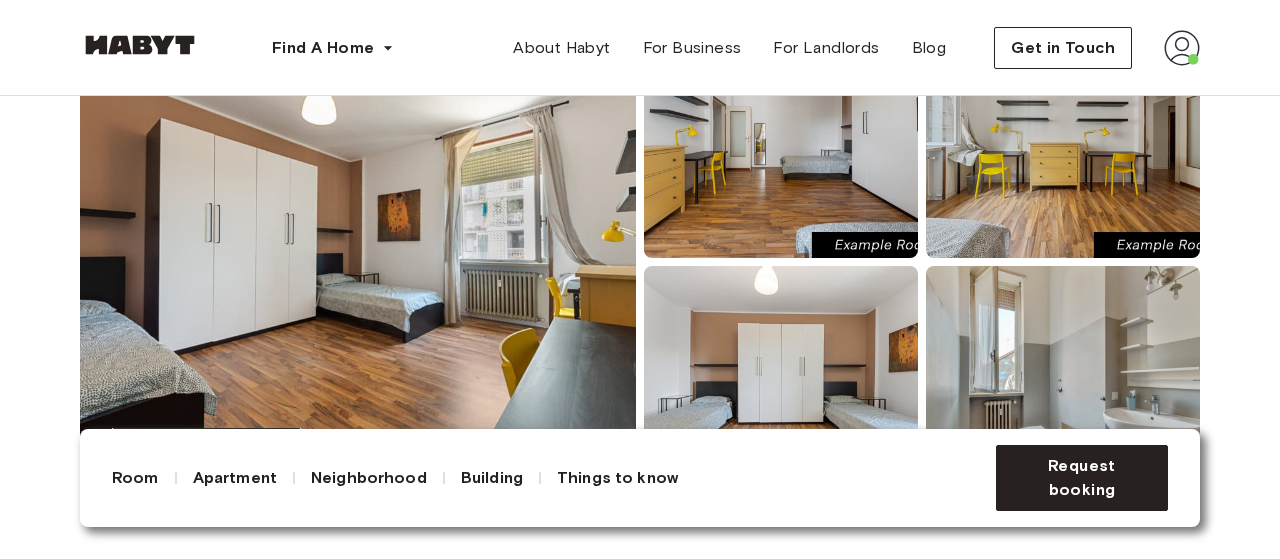 scroll, scrollTop: 270, scrollLeft: 0, axis: vertical 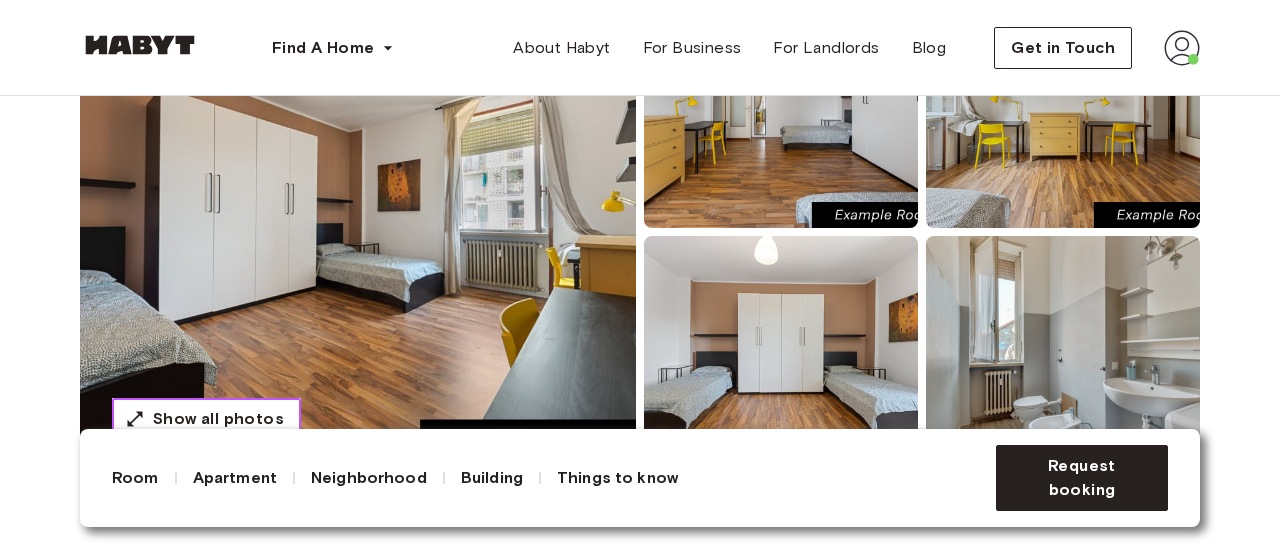 click on "Show all photos" at bounding box center [218, 419] 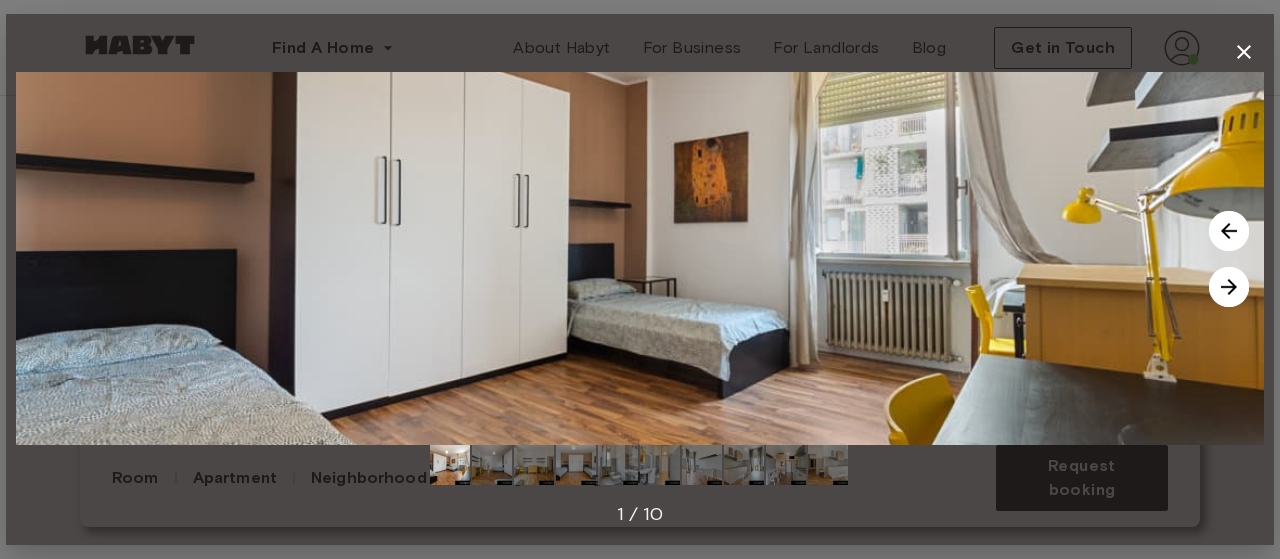click at bounding box center (1229, 287) 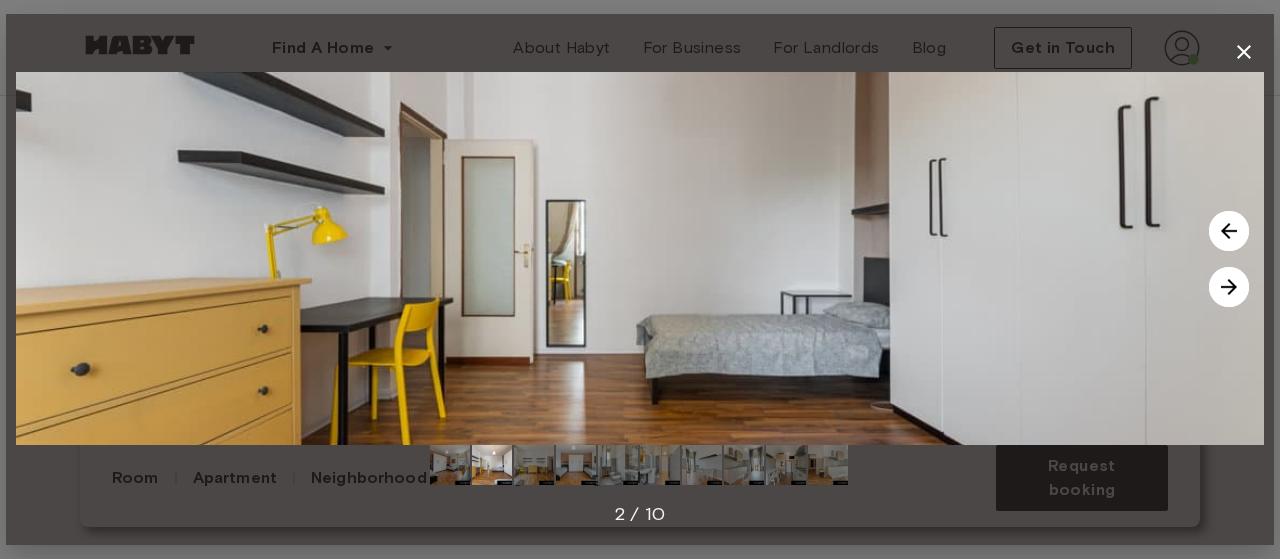 click at bounding box center [1229, 287] 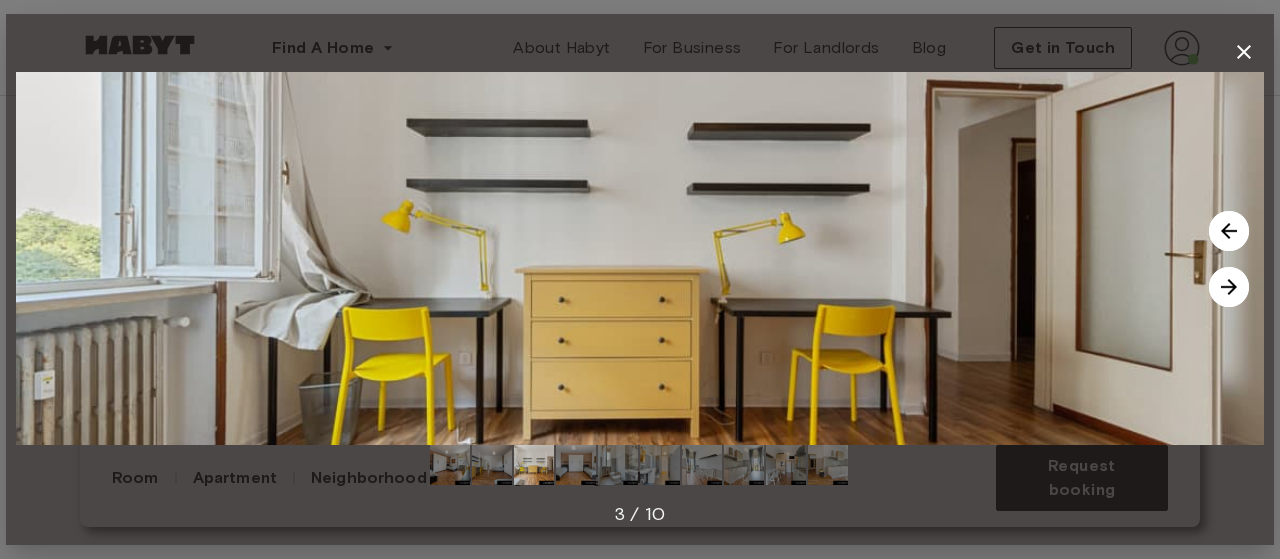 click at bounding box center (640, 258) 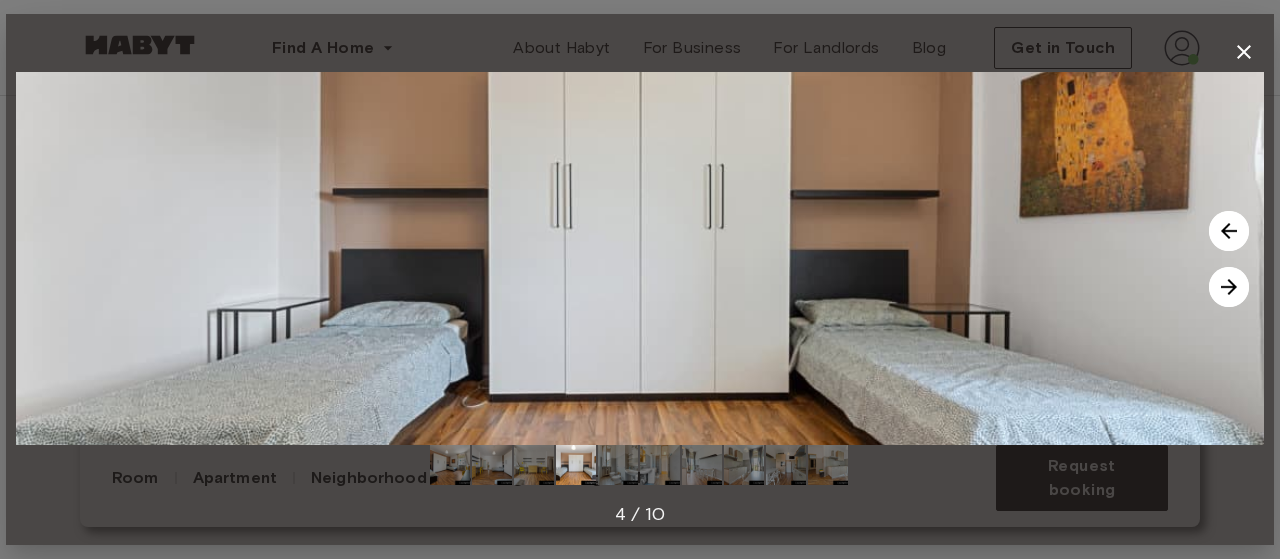 click at bounding box center [1229, 287] 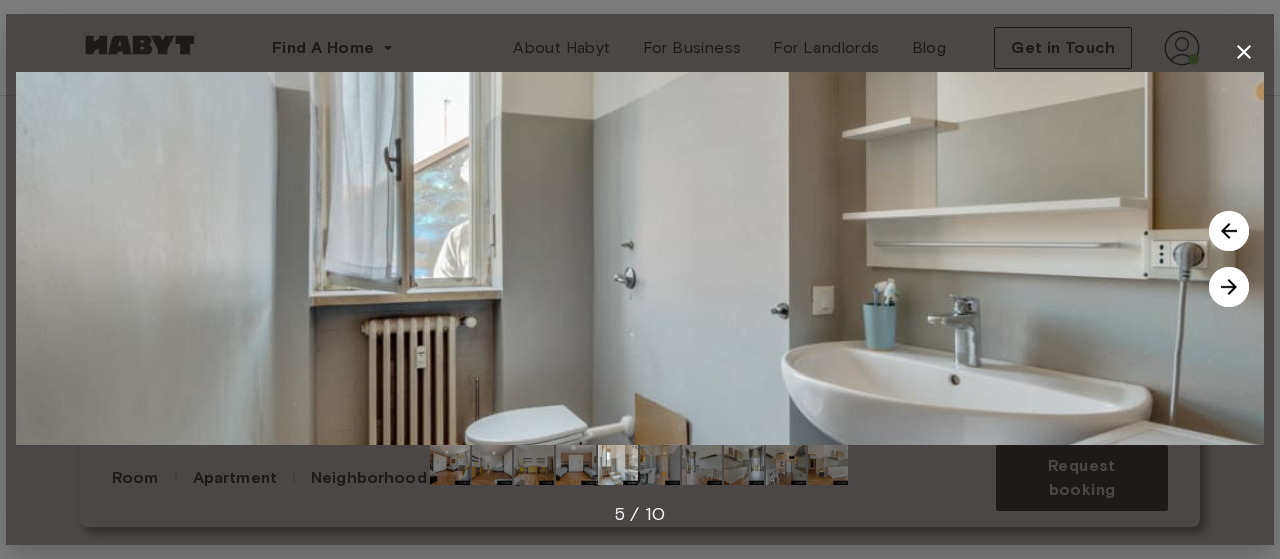 click at bounding box center (1229, 287) 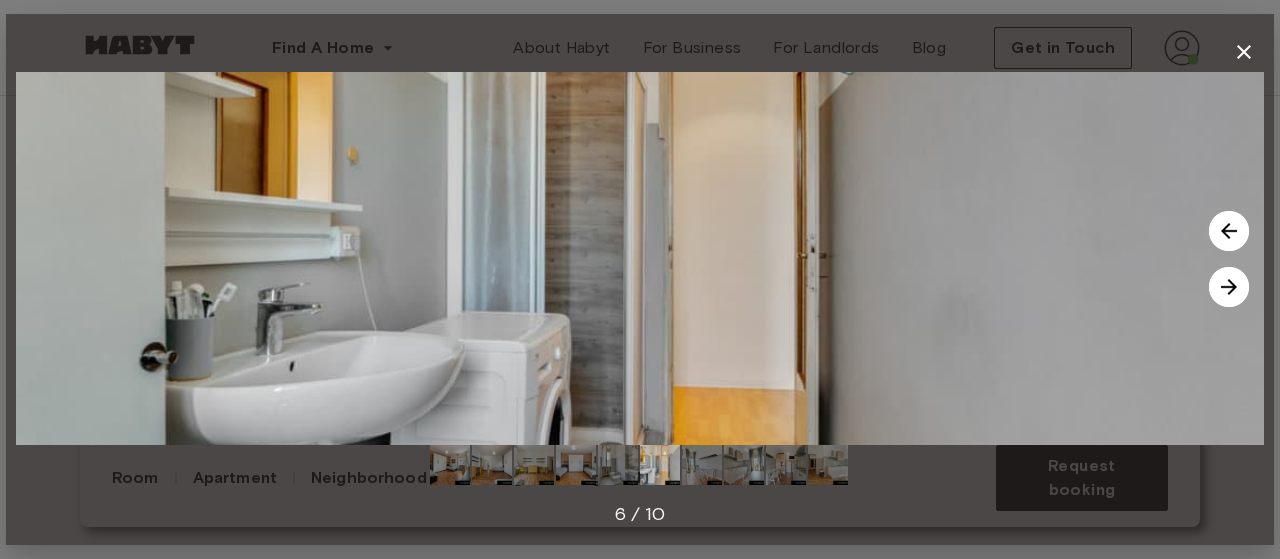 click at bounding box center (1229, 287) 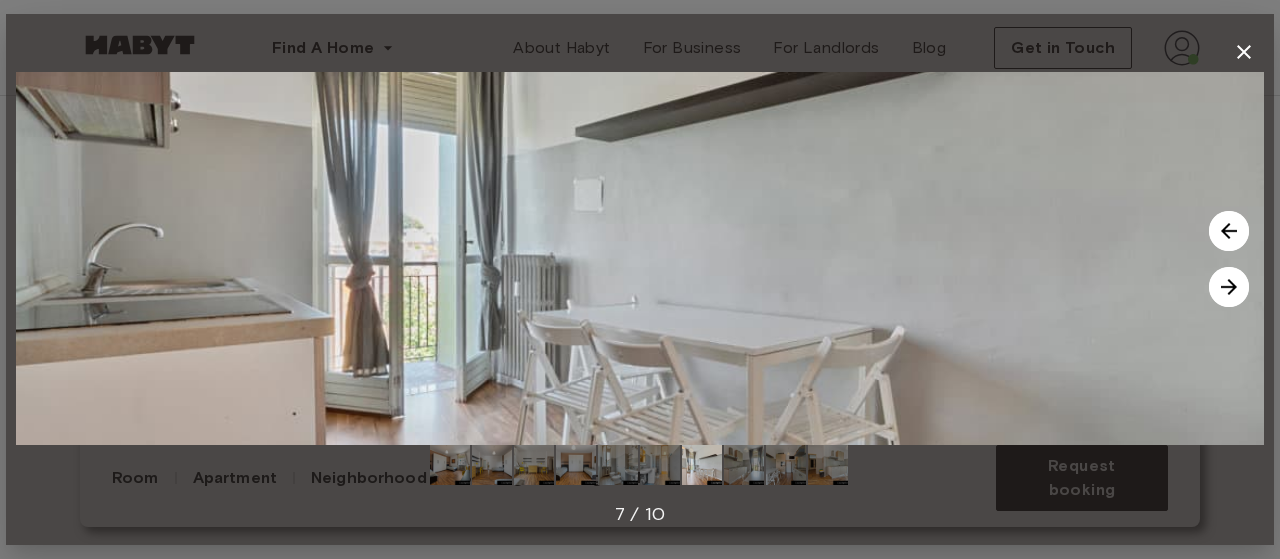 click at bounding box center (640, 258) 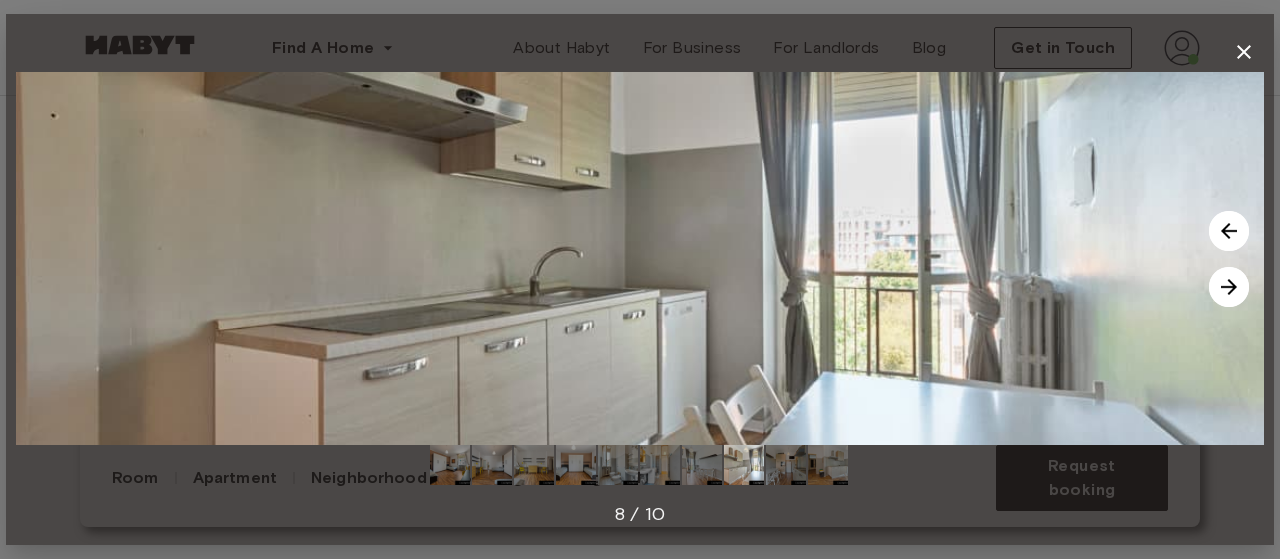 click at bounding box center (1229, 287) 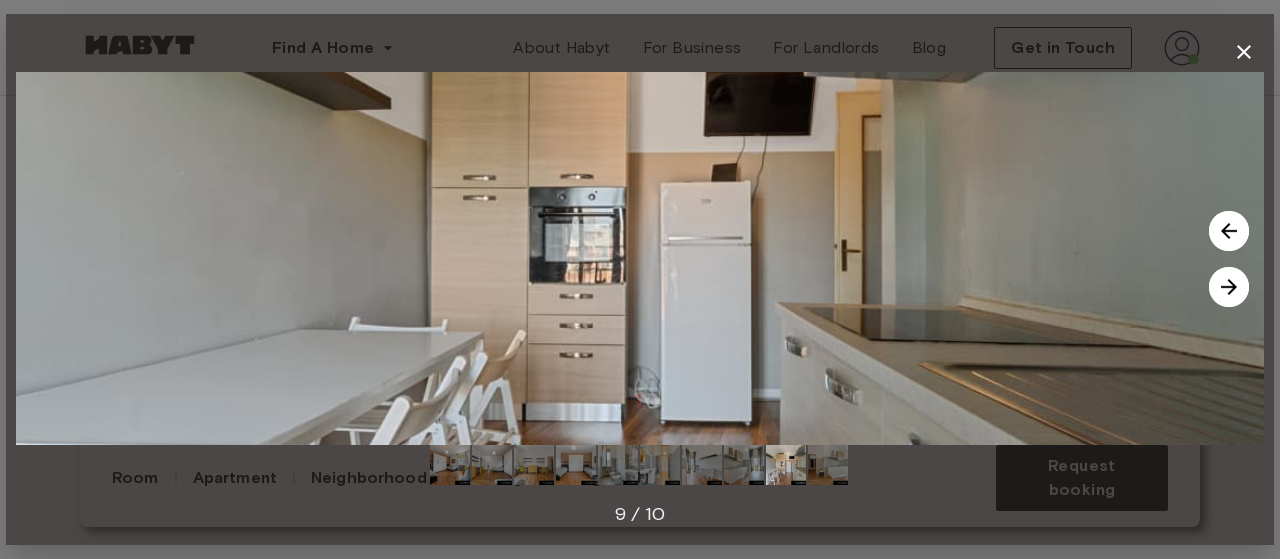 click at bounding box center (1229, 287) 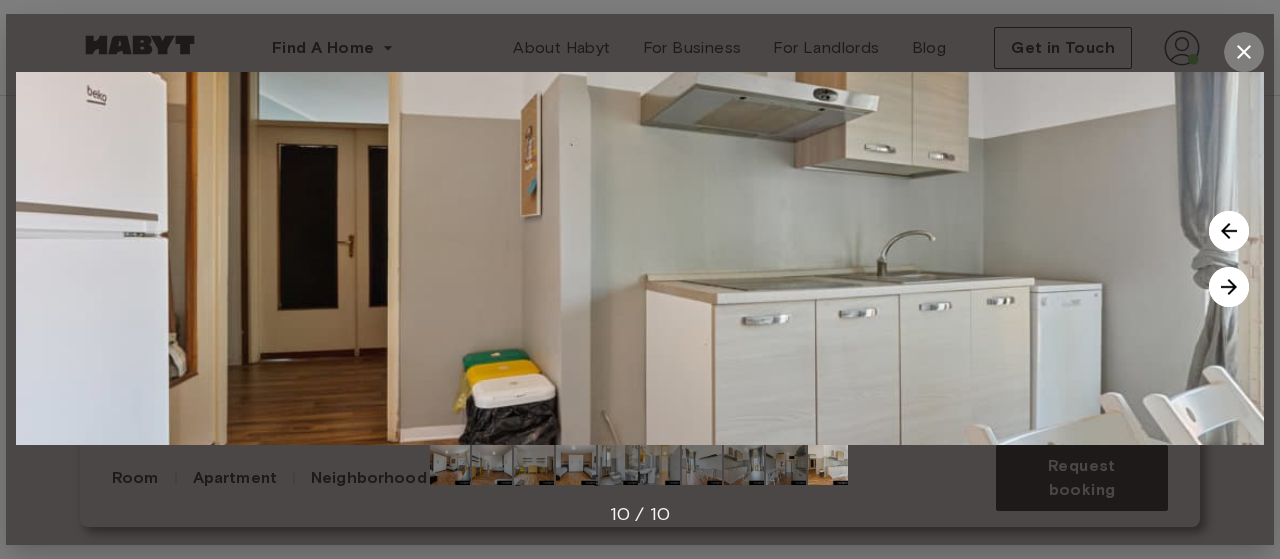 click 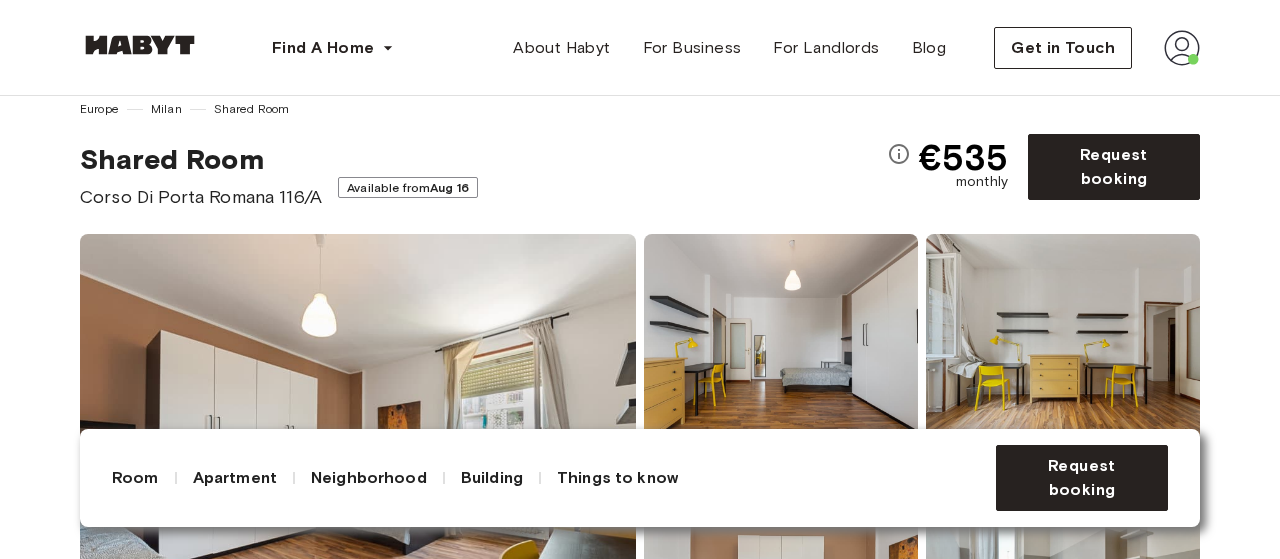 scroll, scrollTop: 0, scrollLeft: 0, axis: both 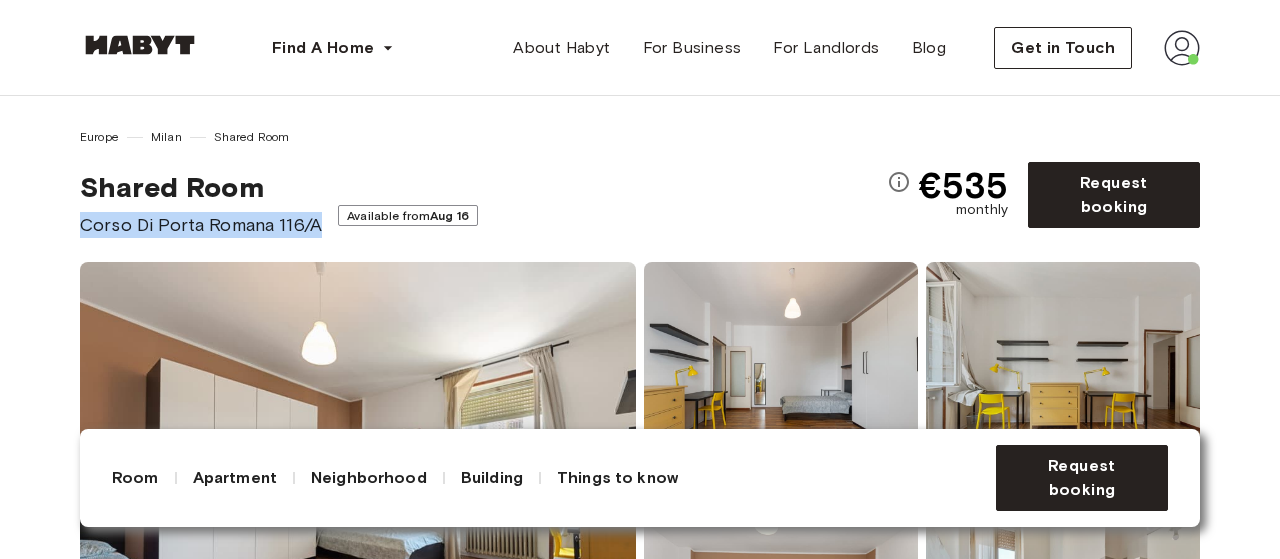 drag, startPoint x: 319, startPoint y: 228, endPoint x: 37, endPoint y: 233, distance: 282.0443 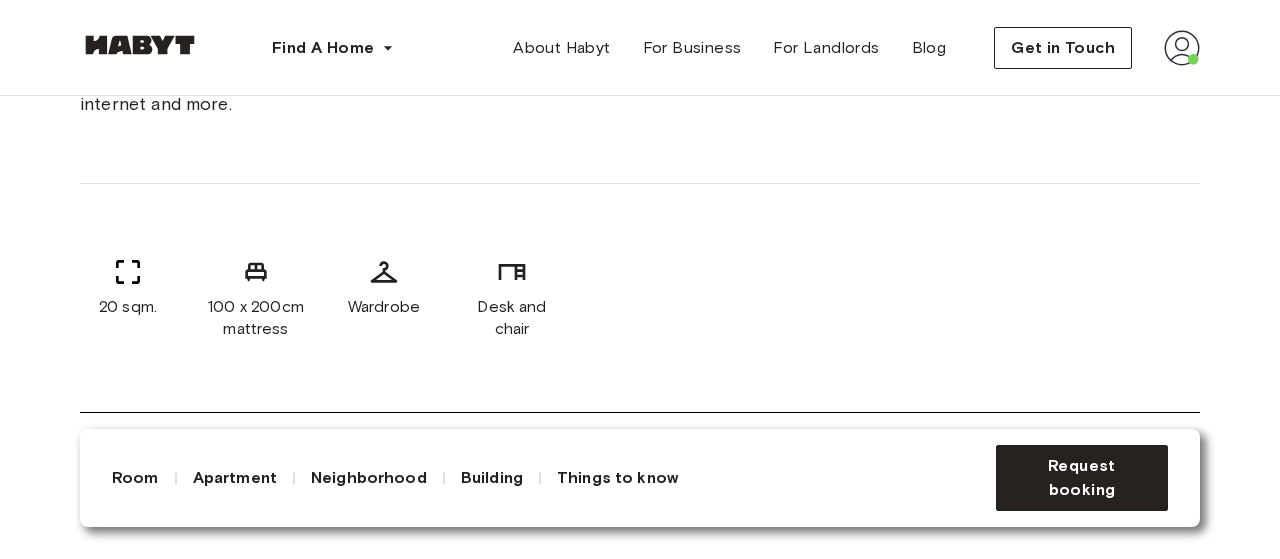 scroll, scrollTop: 854, scrollLeft: 0, axis: vertical 